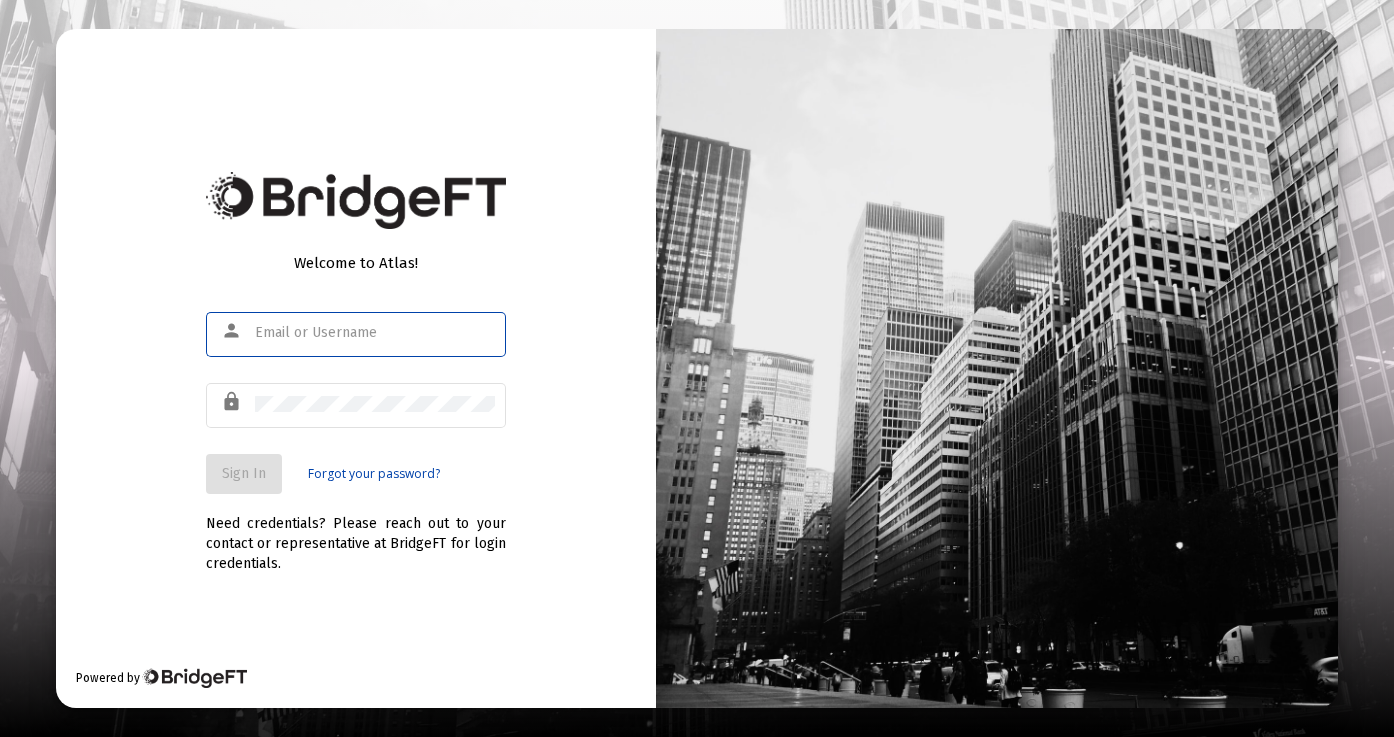 scroll, scrollTop: 0, scrollLeft: 0, axis: both 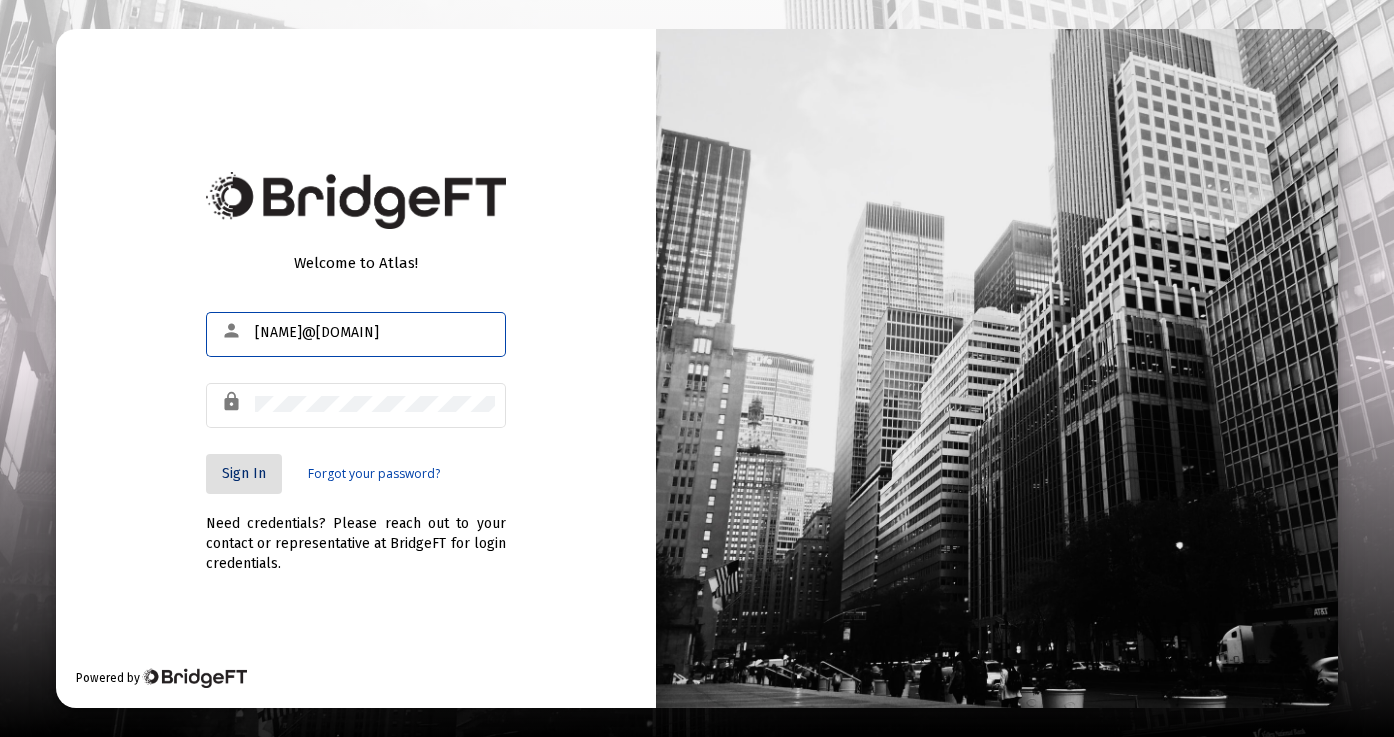 click on "Sign In" at bounding box center [244, 474] 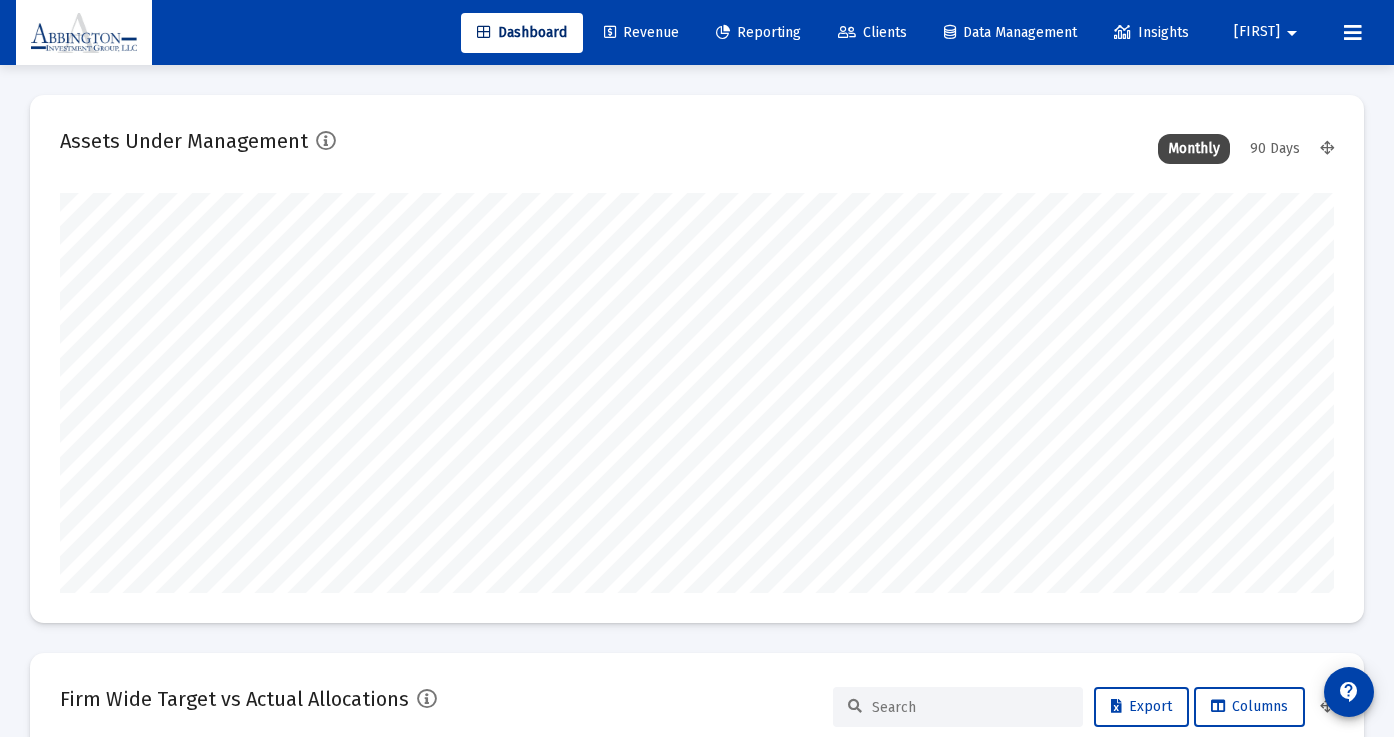 scroll, scrollTop: 999600, scrollLeft: 998726, axis: both 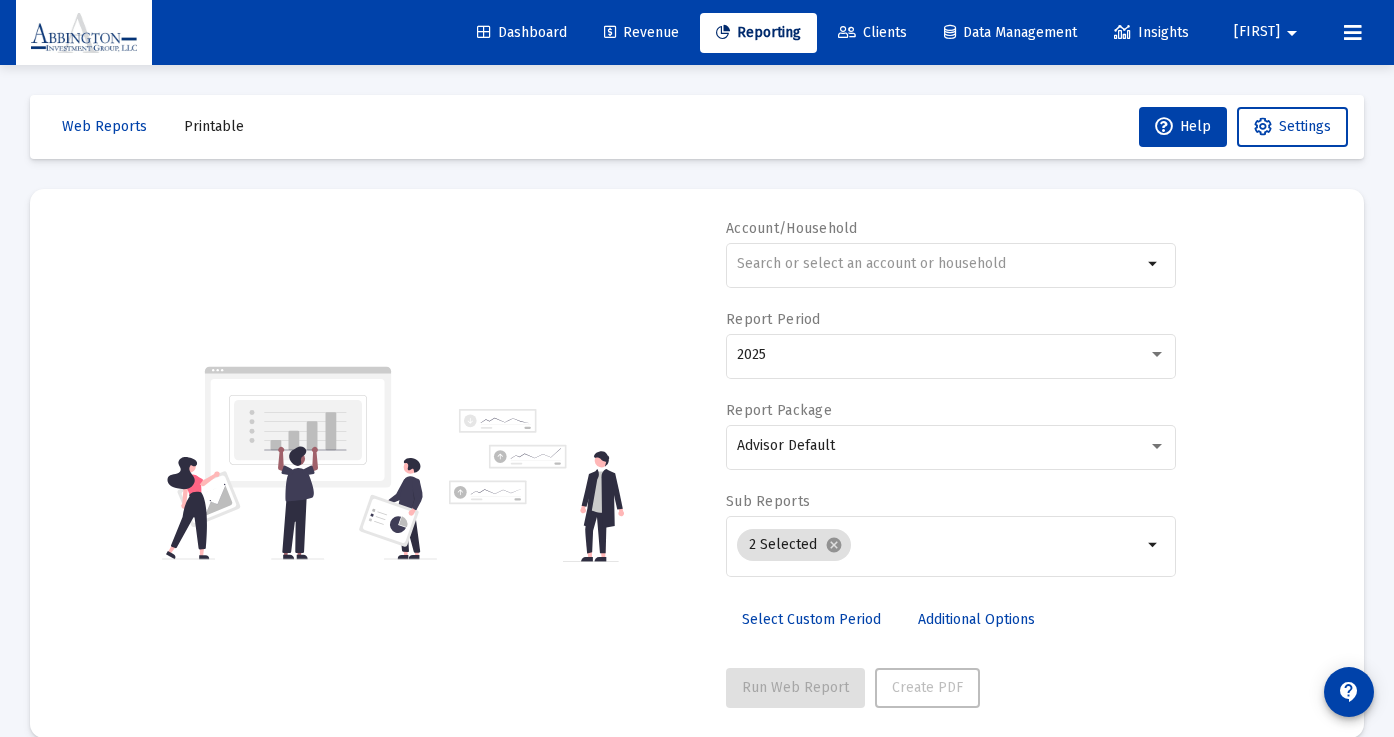 click on "Clients" at bounding box center [872, 32] 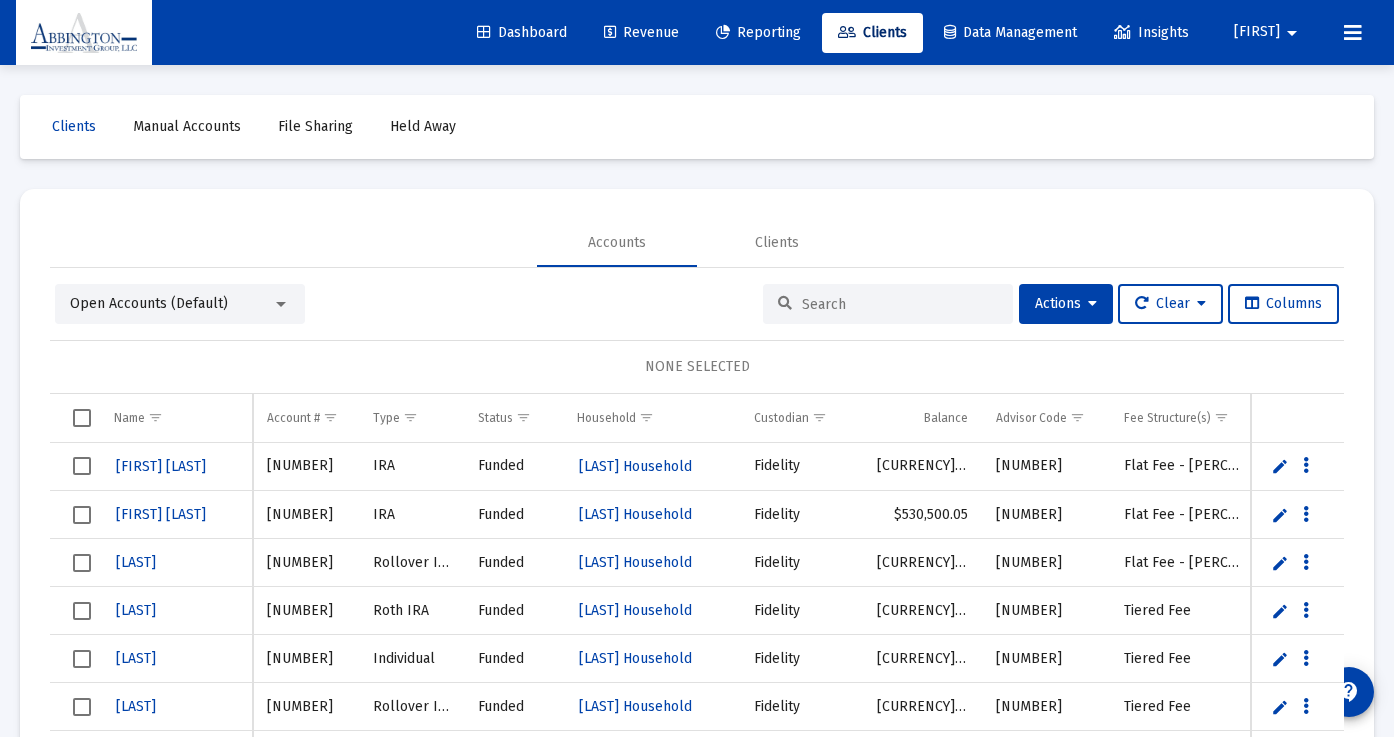 click at bounding box center [888, 304] 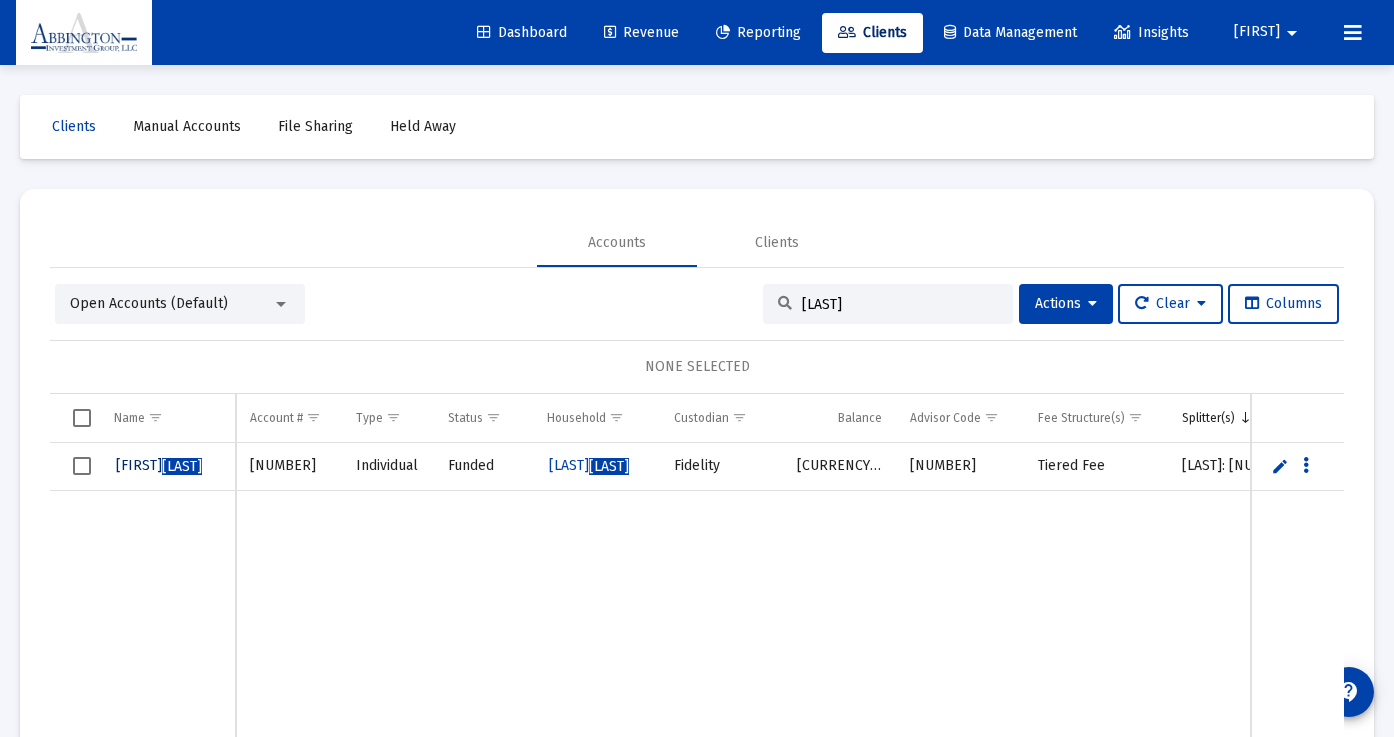click on "[FIRST] [LAST]" at bounding box center (159, 465) 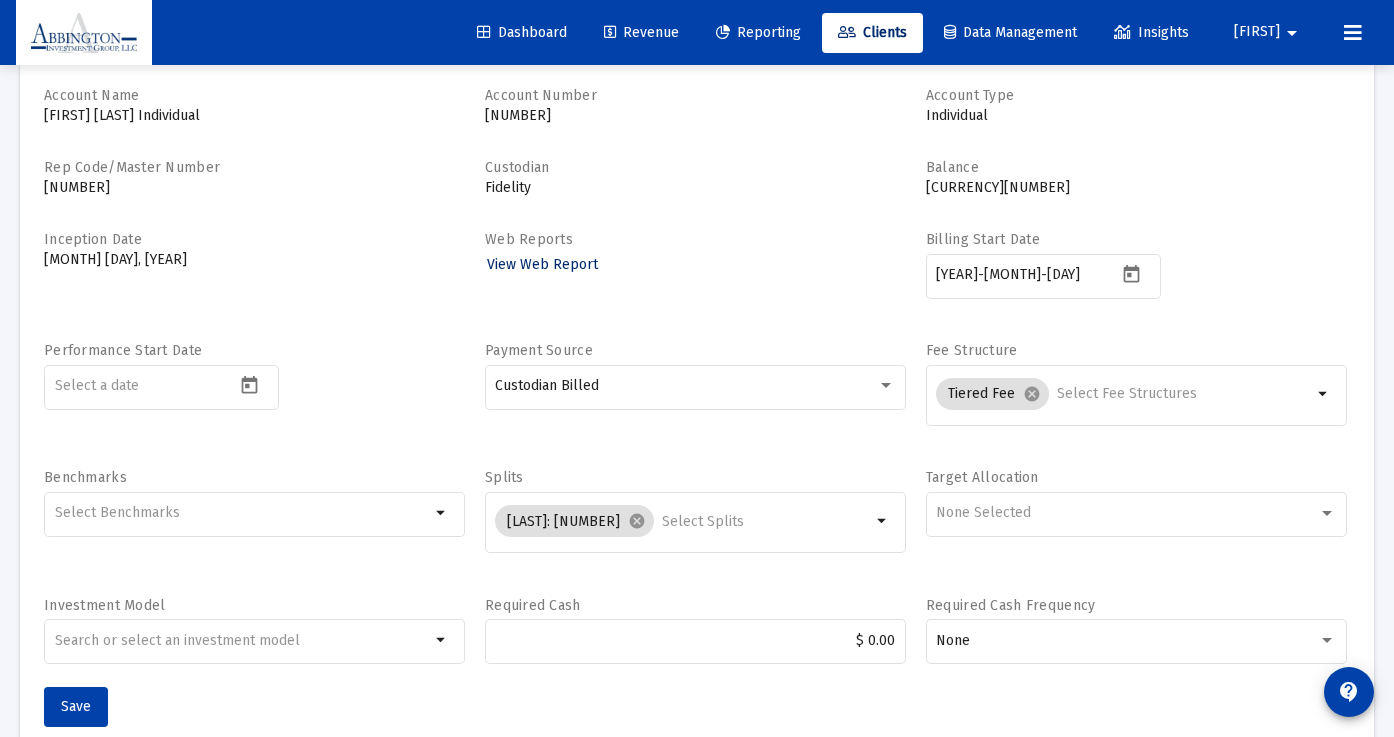 click on "View Web Report" at bounding box center [542, 264] 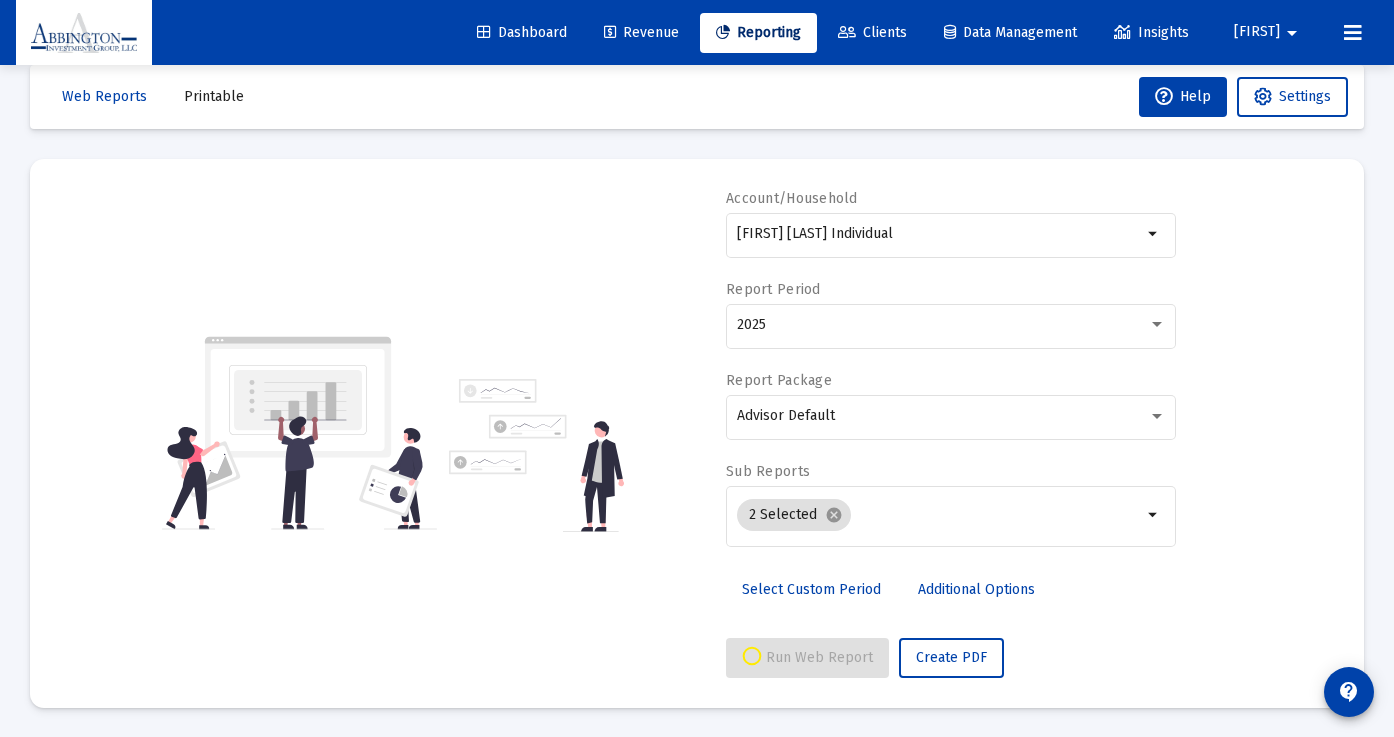 scroll, scrollTop: 65, scrollLeft: 0, axis: vertical 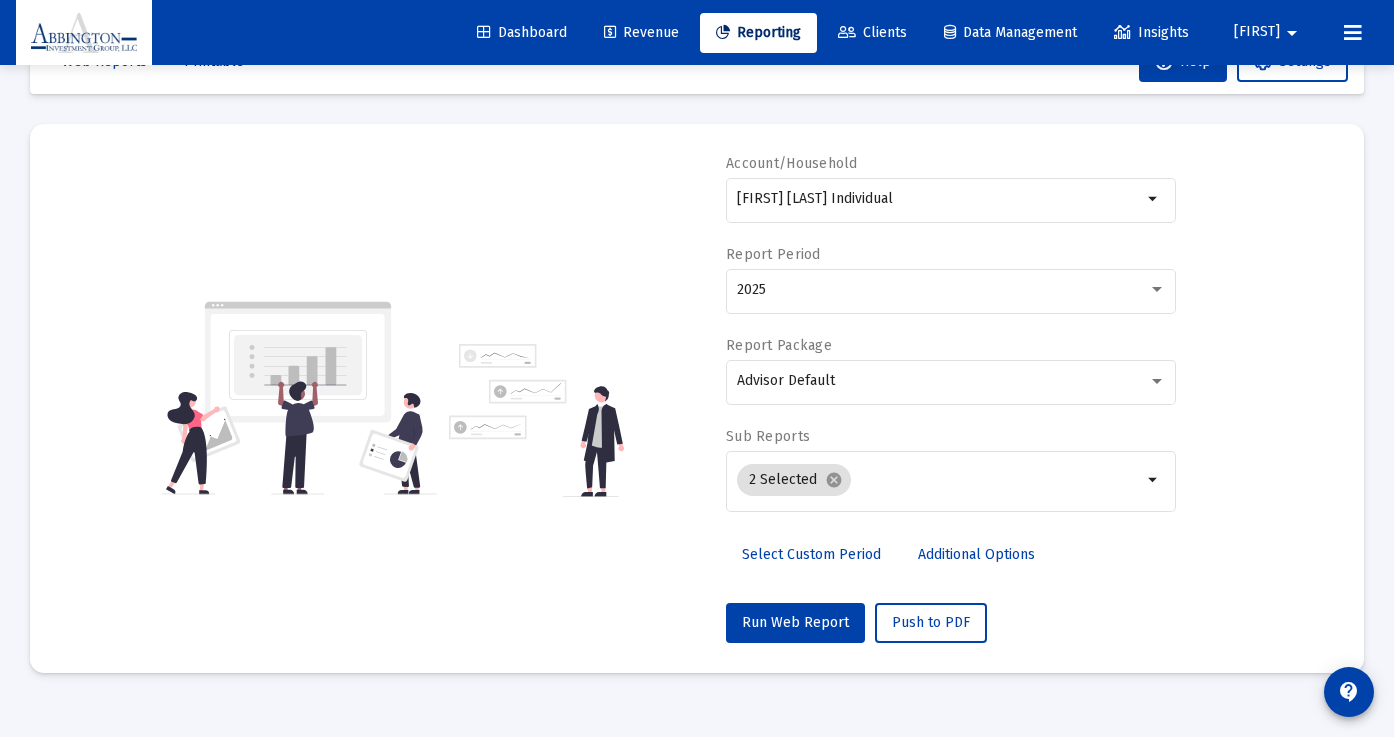 click on "Select Custom Period" at bounding box center (811, 554) 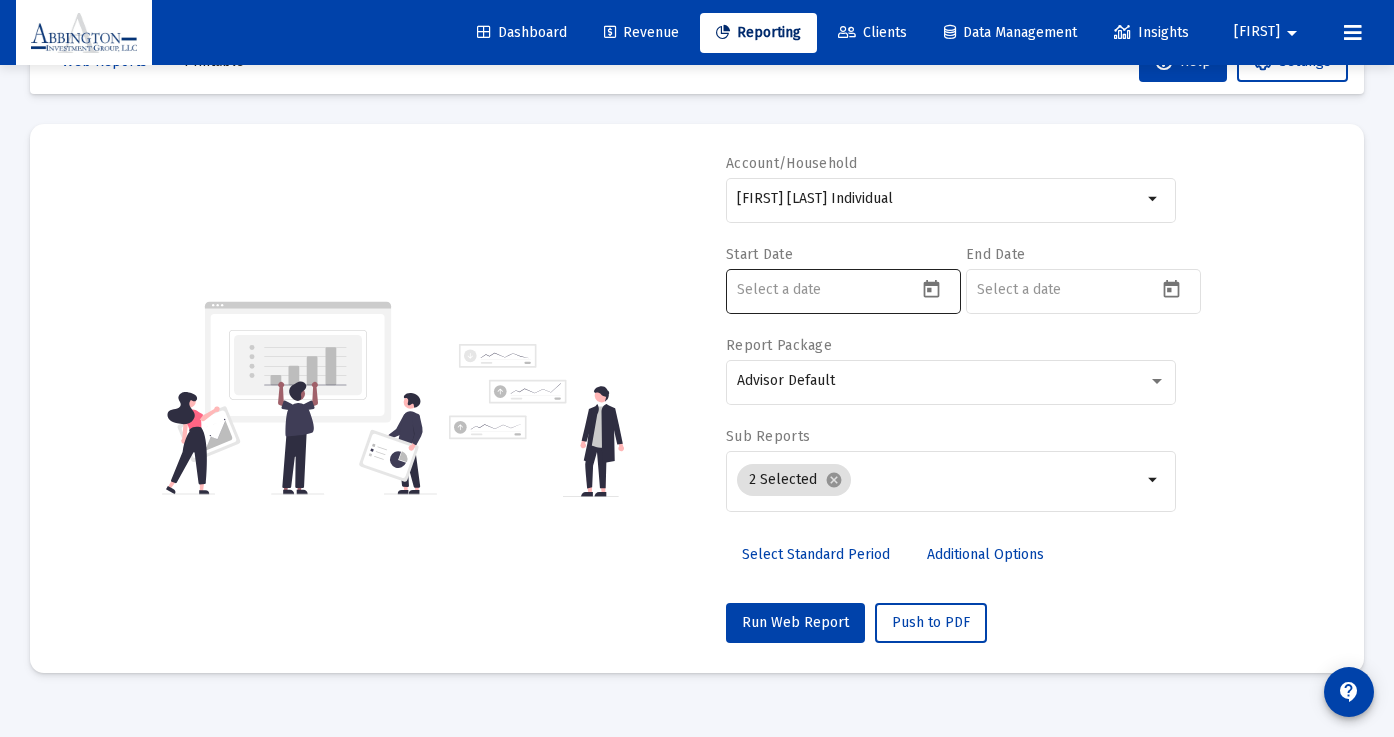click at bounding box center (931, 289) 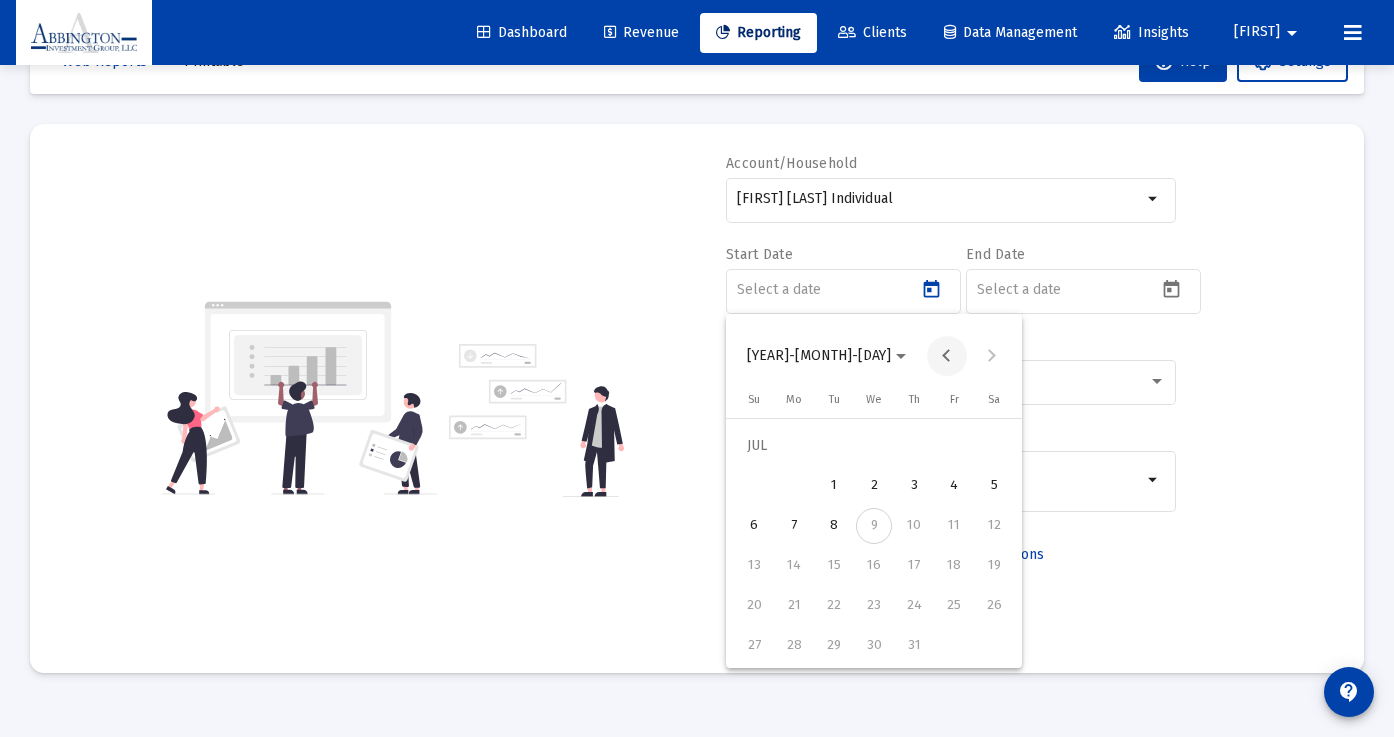 click at bounding box center [947, 356] 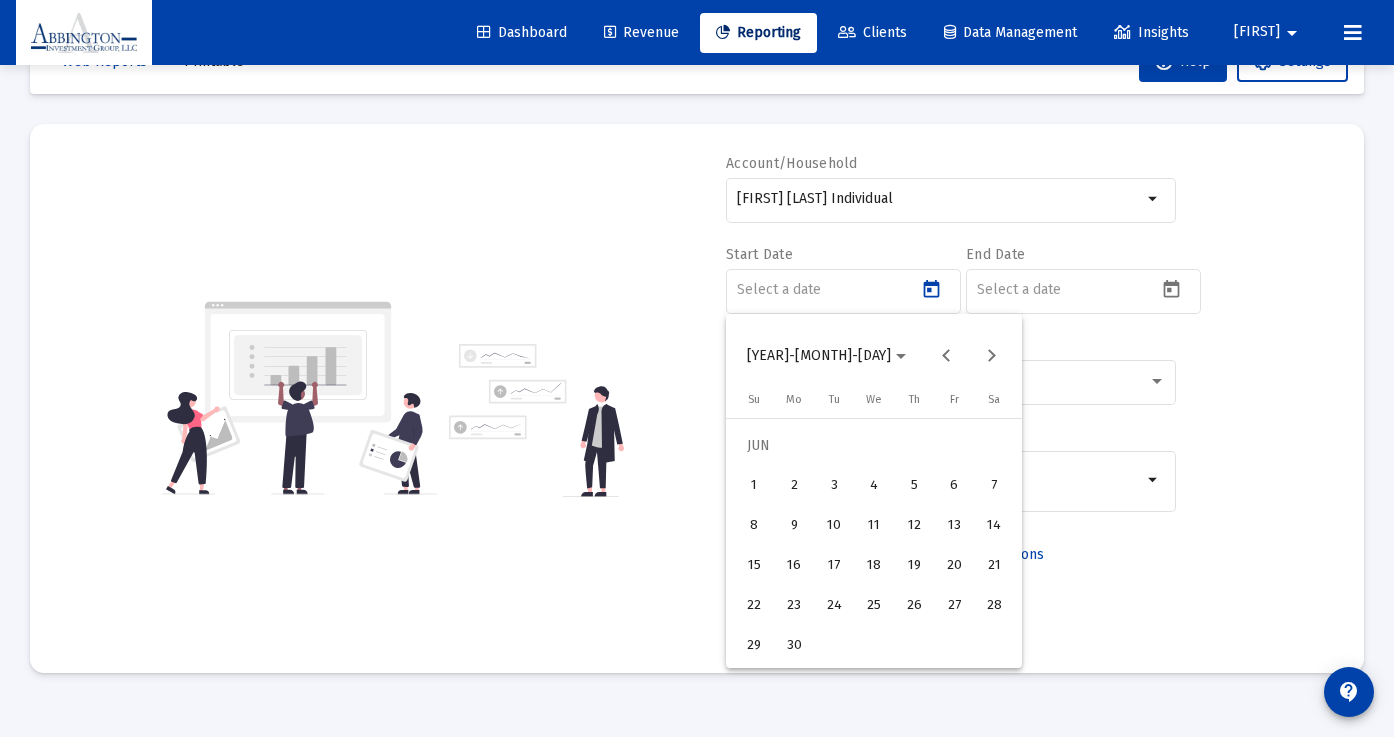 click on "1" at bounding box center [754, 486] 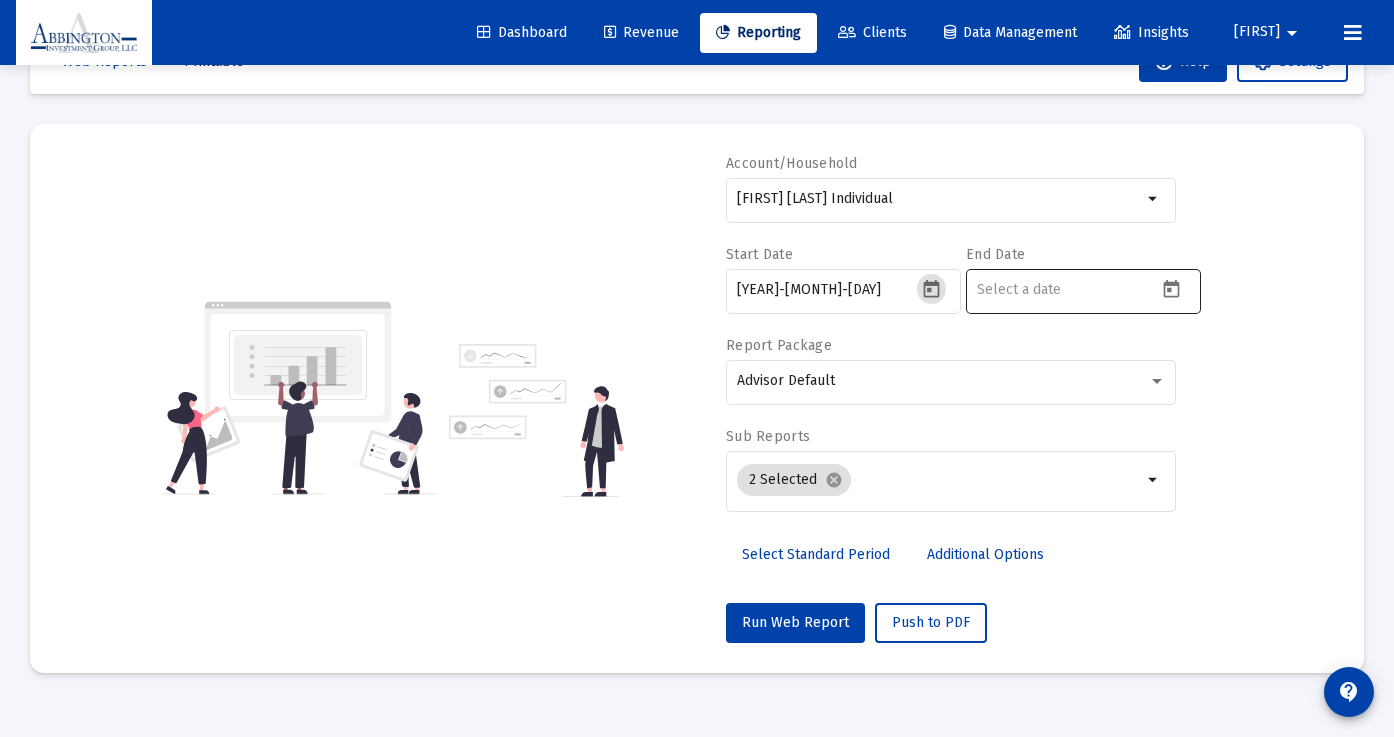 click at bounding box center [1067, 290] 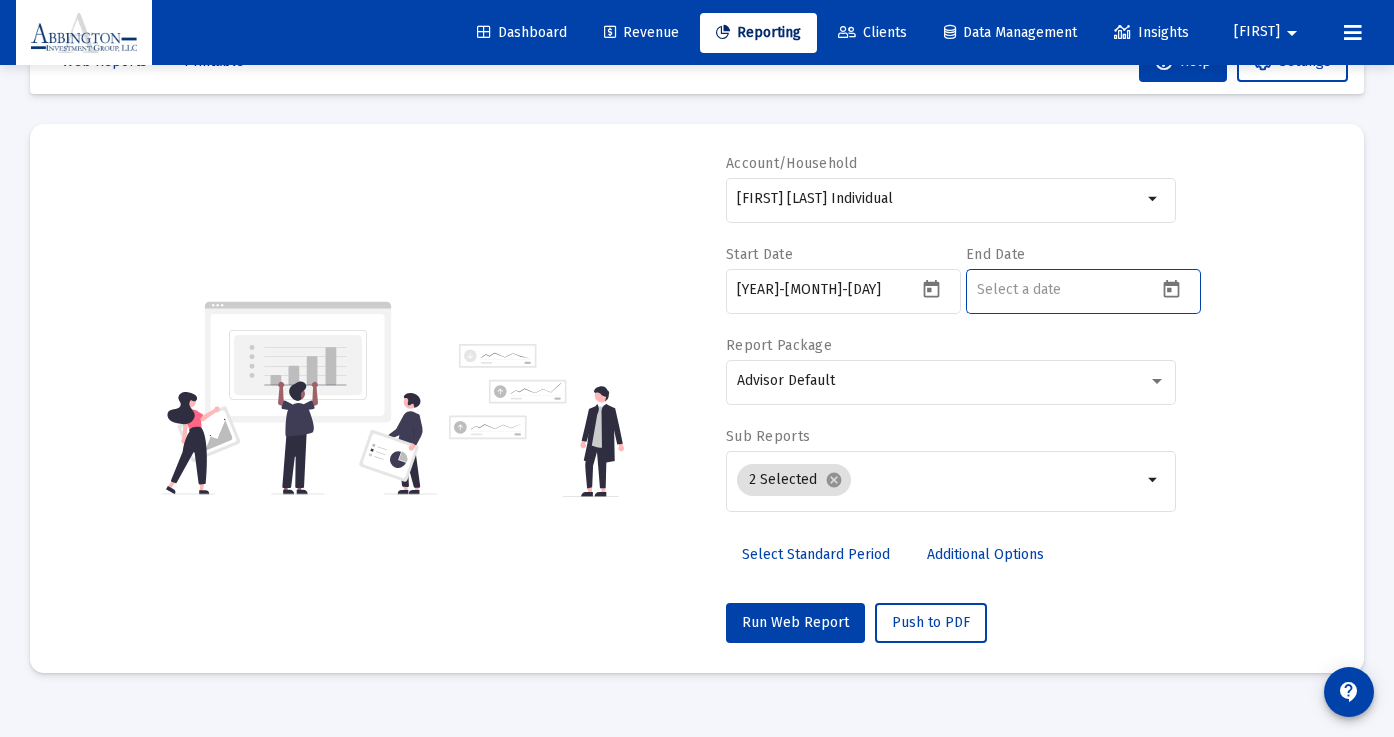 click at bounding box center (1174, 295) 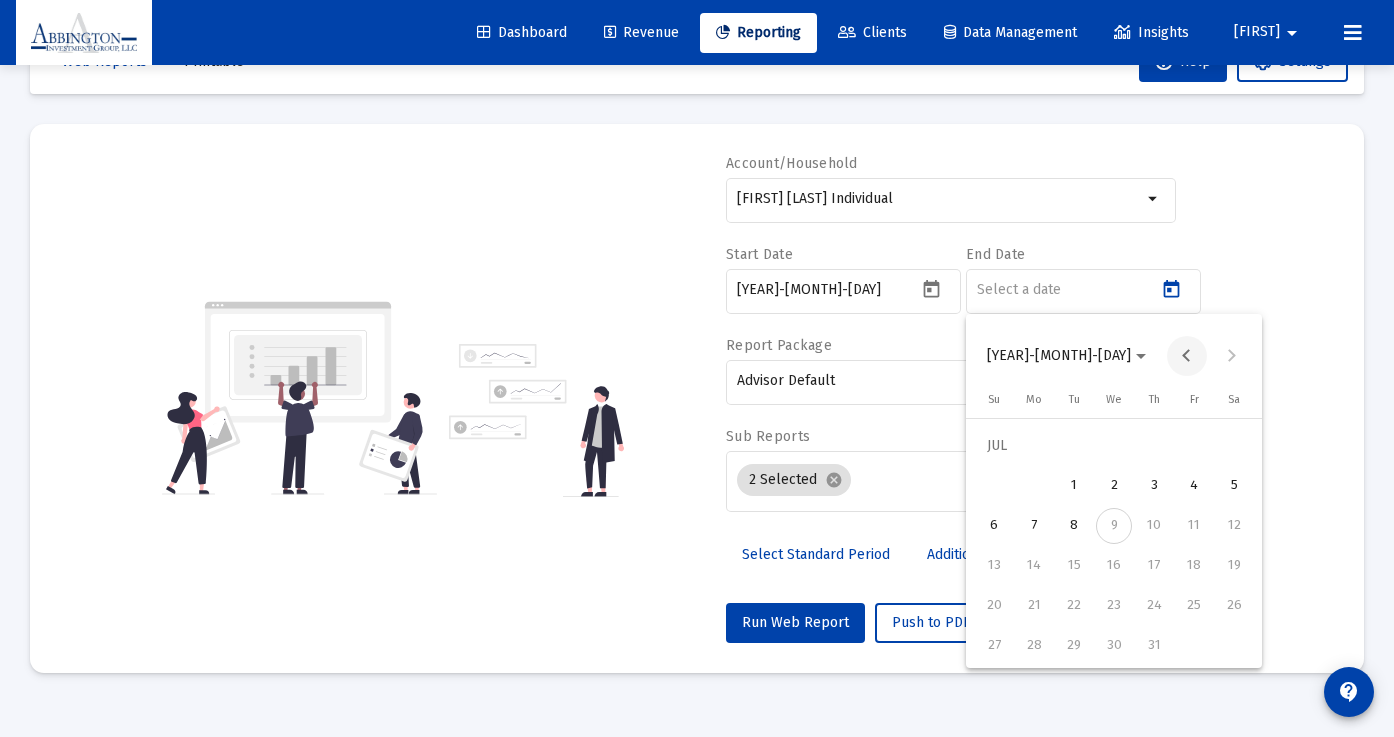 click at bounding box center (1187, 356) 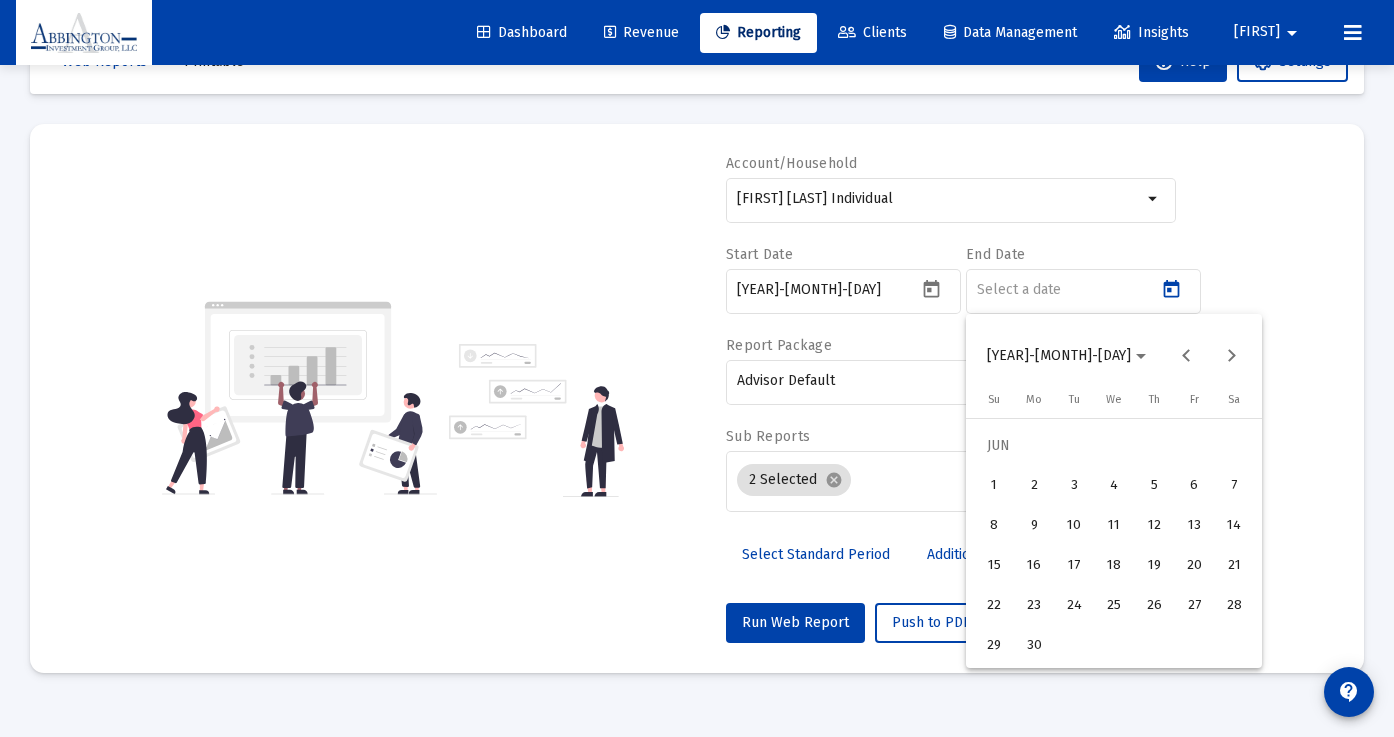 click on "30" at bounding box center [1034, 646] 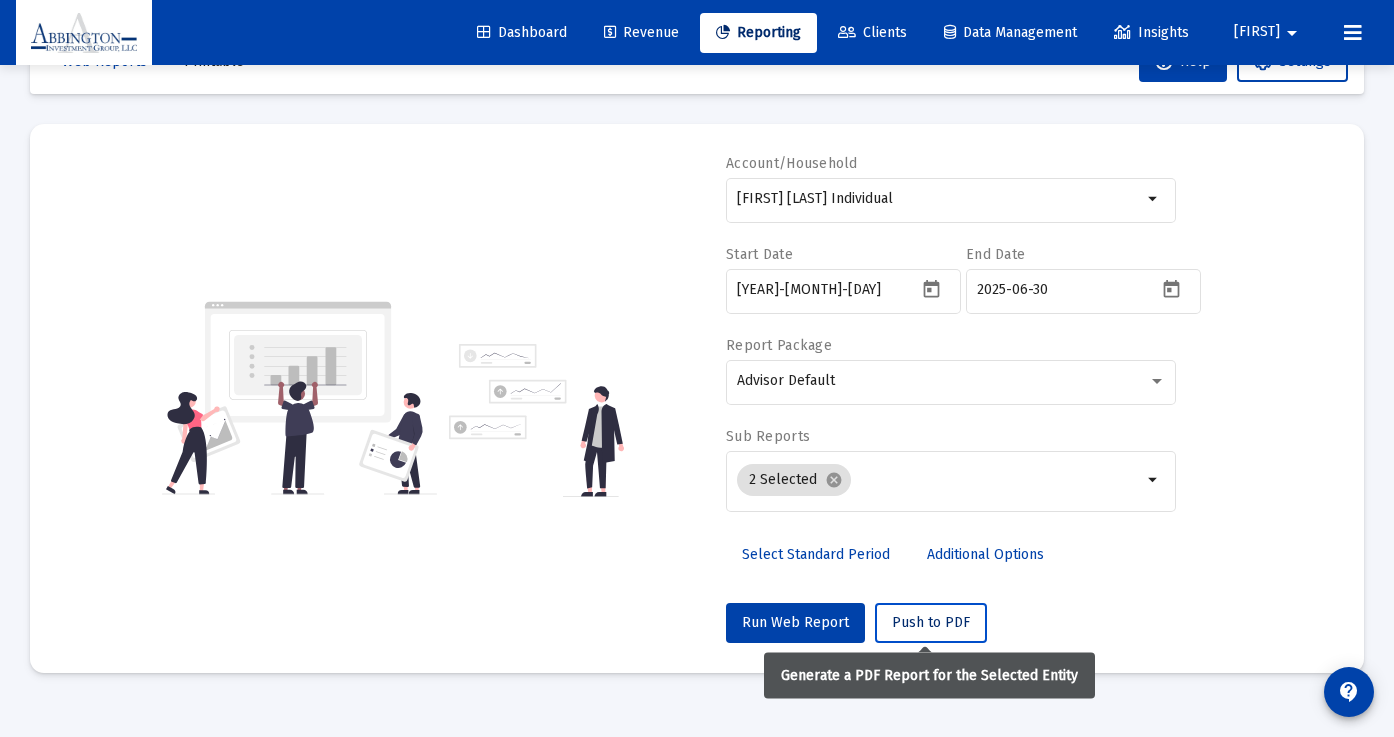 click on "Push to PDF" at bounding box center (931, 622) 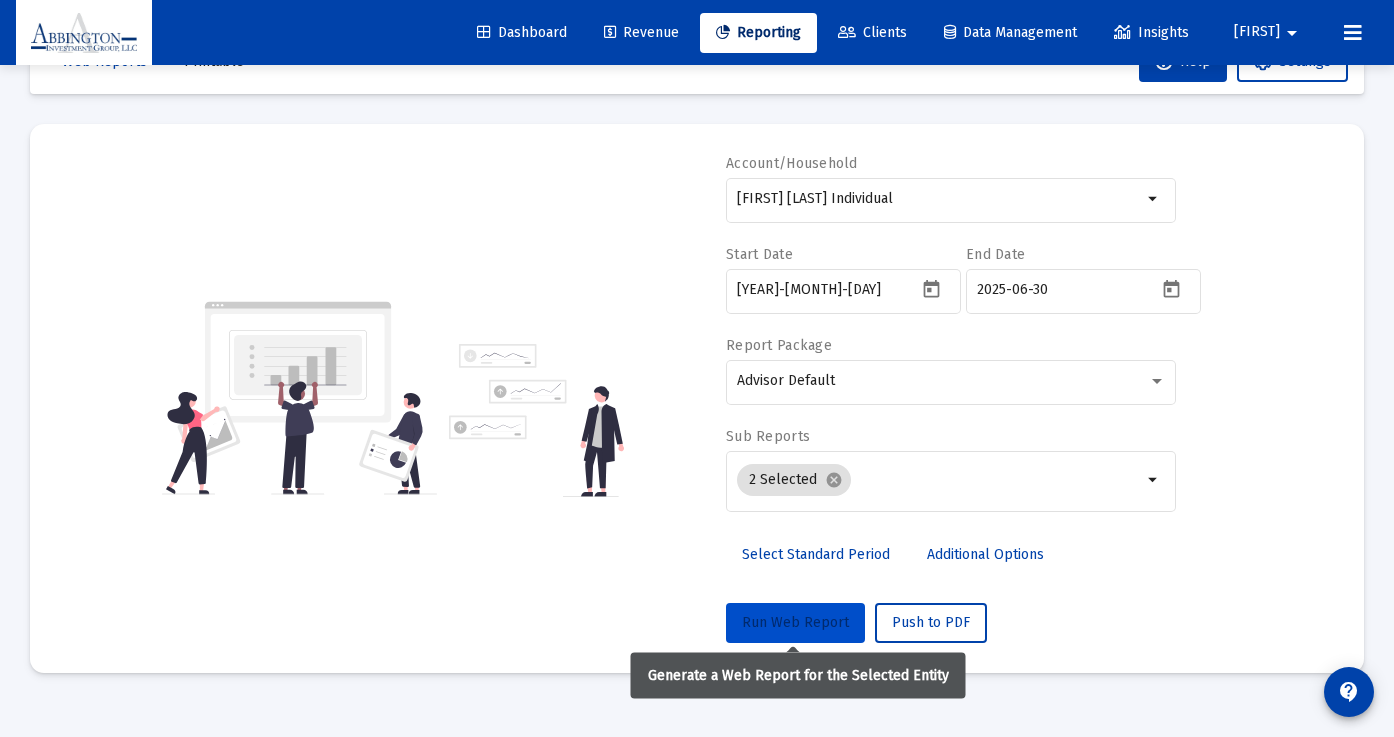click on "Run Web Report" at bounding box center [795, 622] 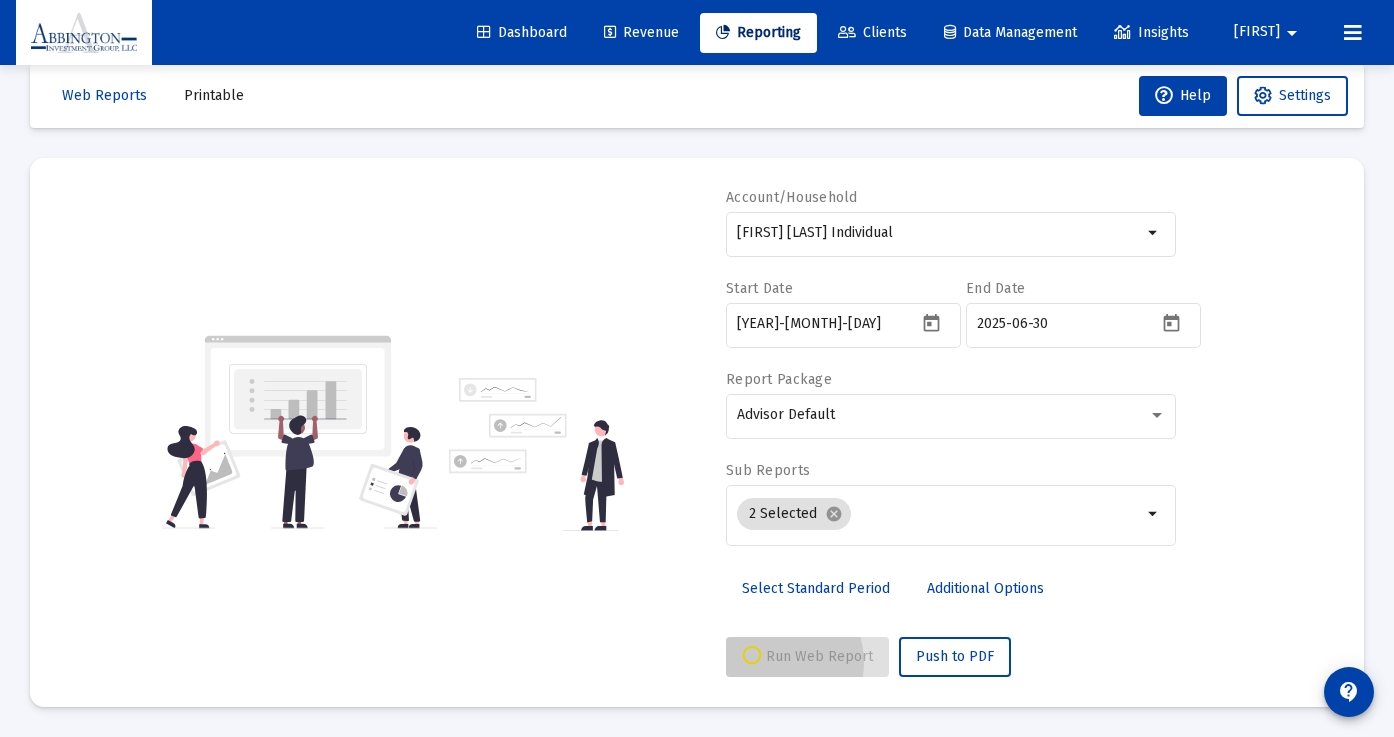 scroll, scrollTop: 30, scrollLeft: 0, axis: vertical 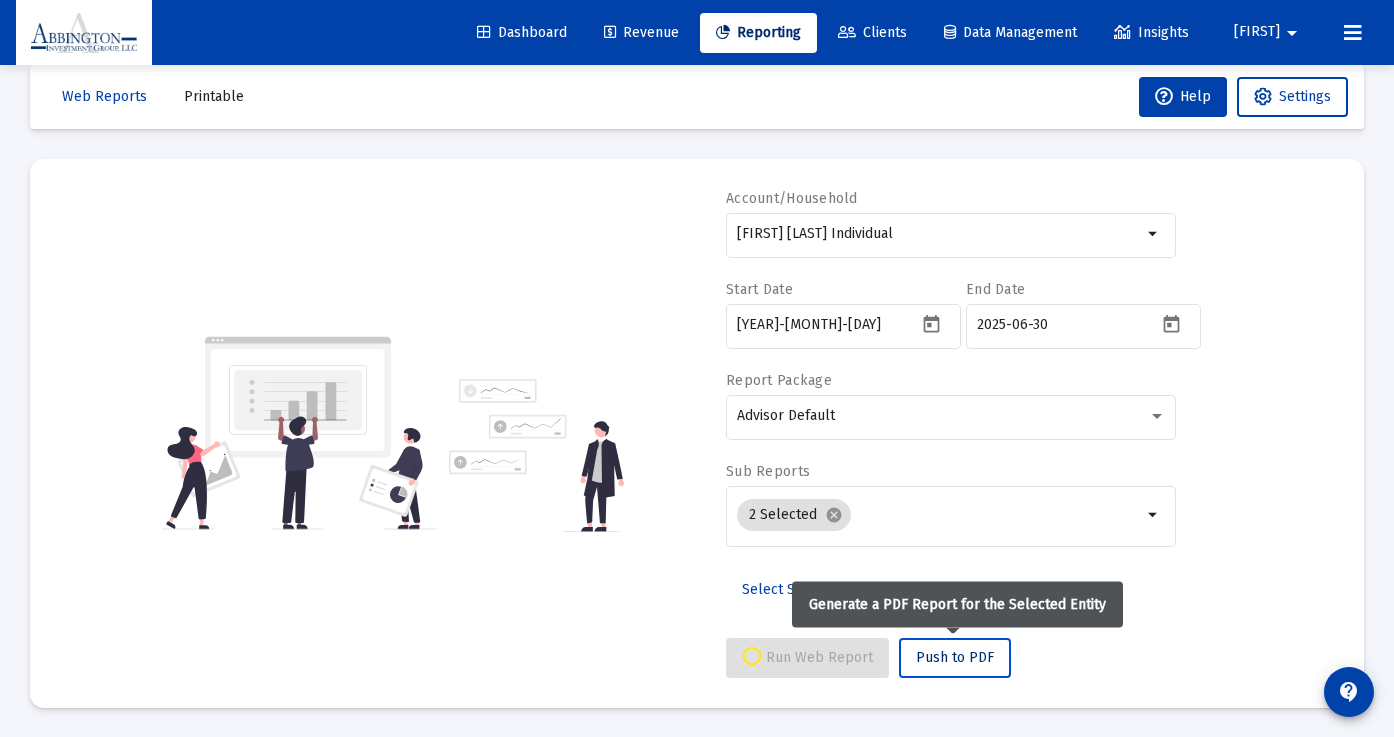 click on "Push to PDF" at bounding box center [955, 657] 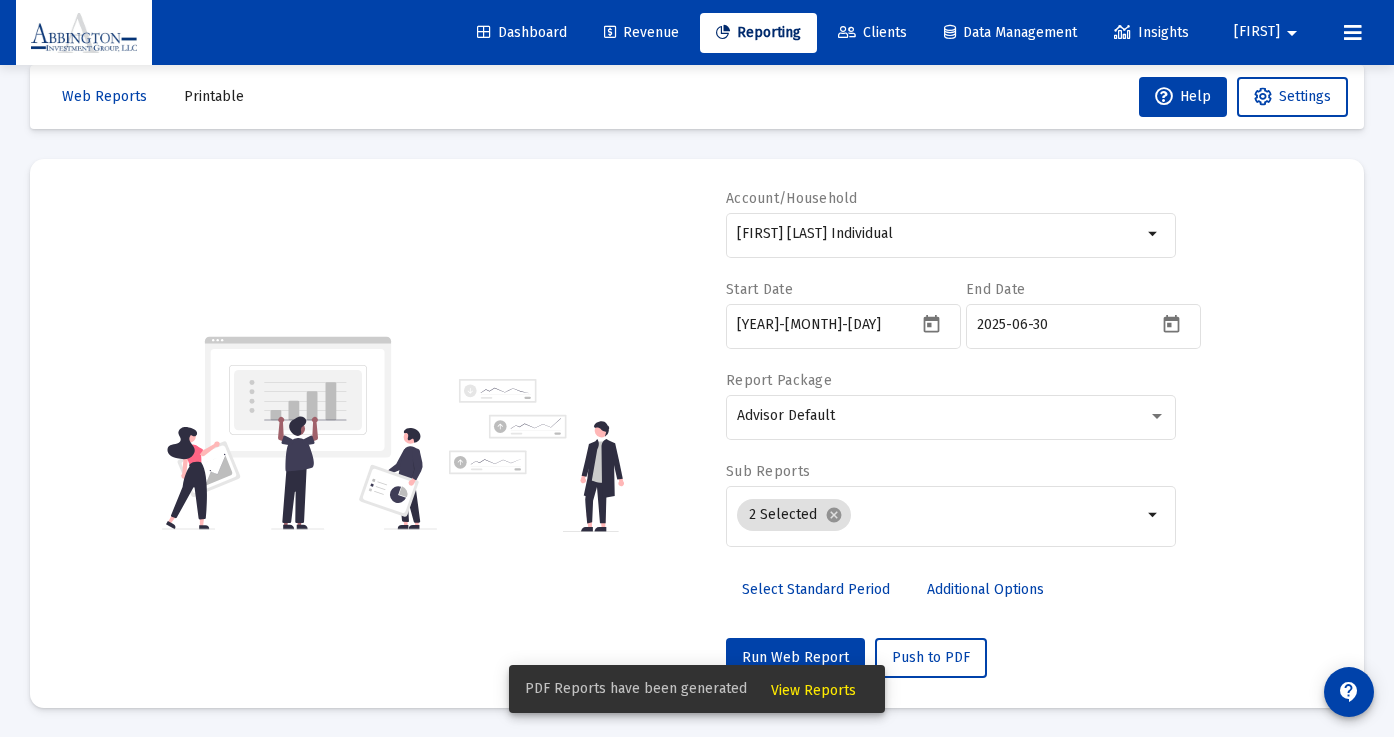 click on "View Reports" at bounding box center (813, 690) 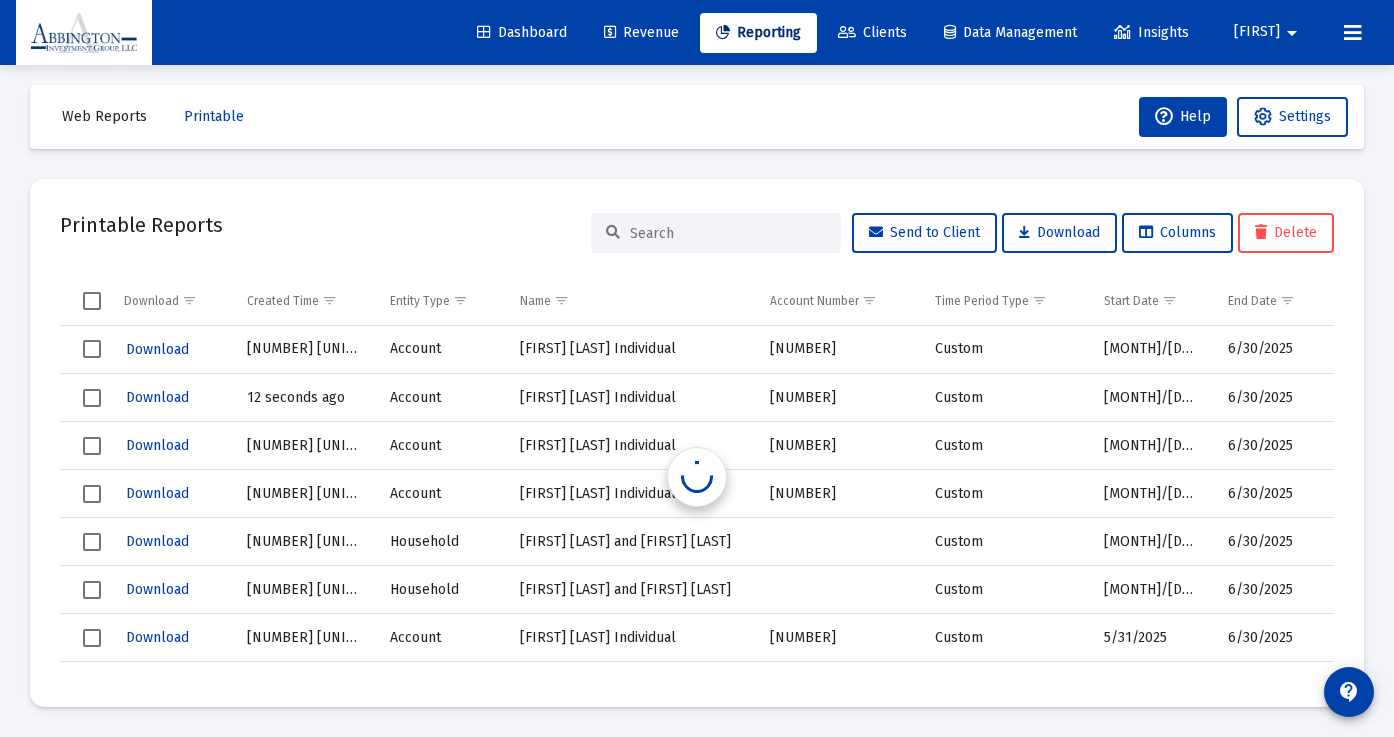 scroll, scrollTop: 10, scrollLeft: 0, axis: vertical 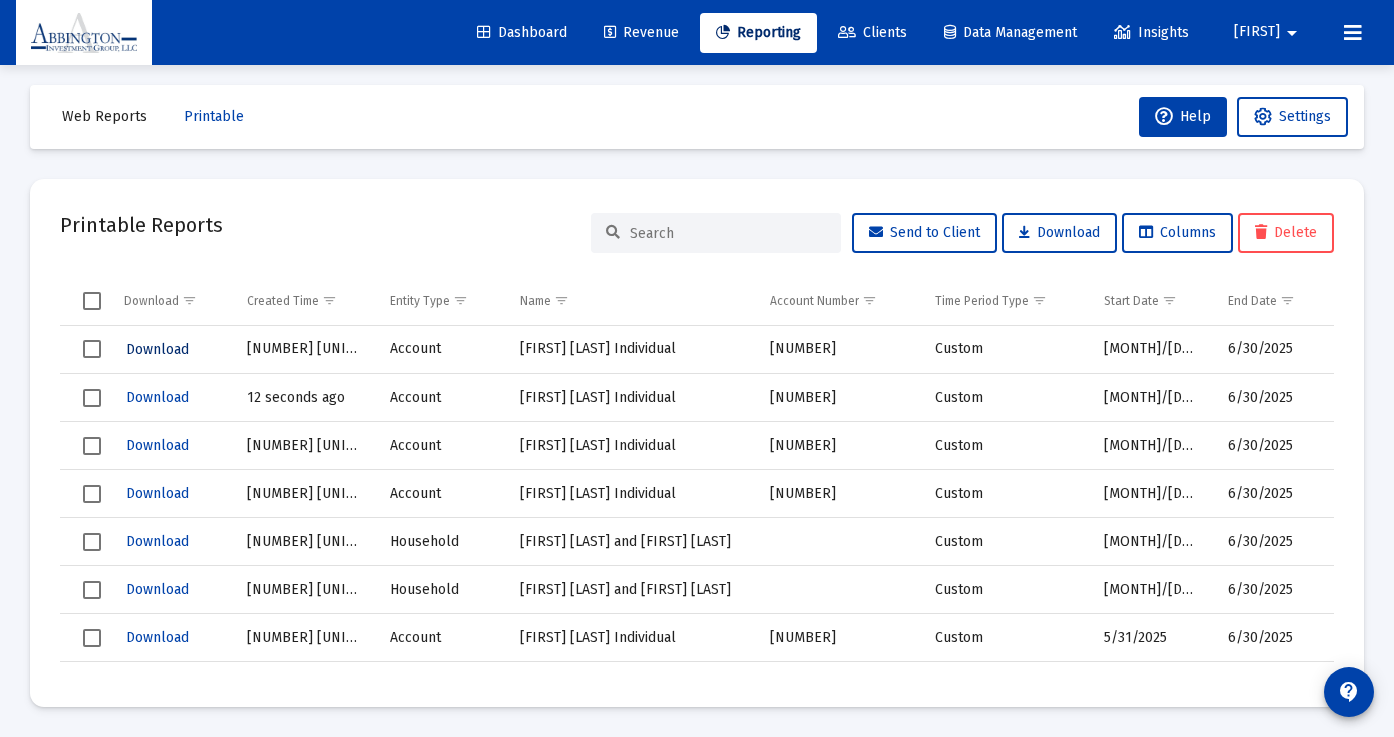 click on "Download" at bounding box center [157, 349] 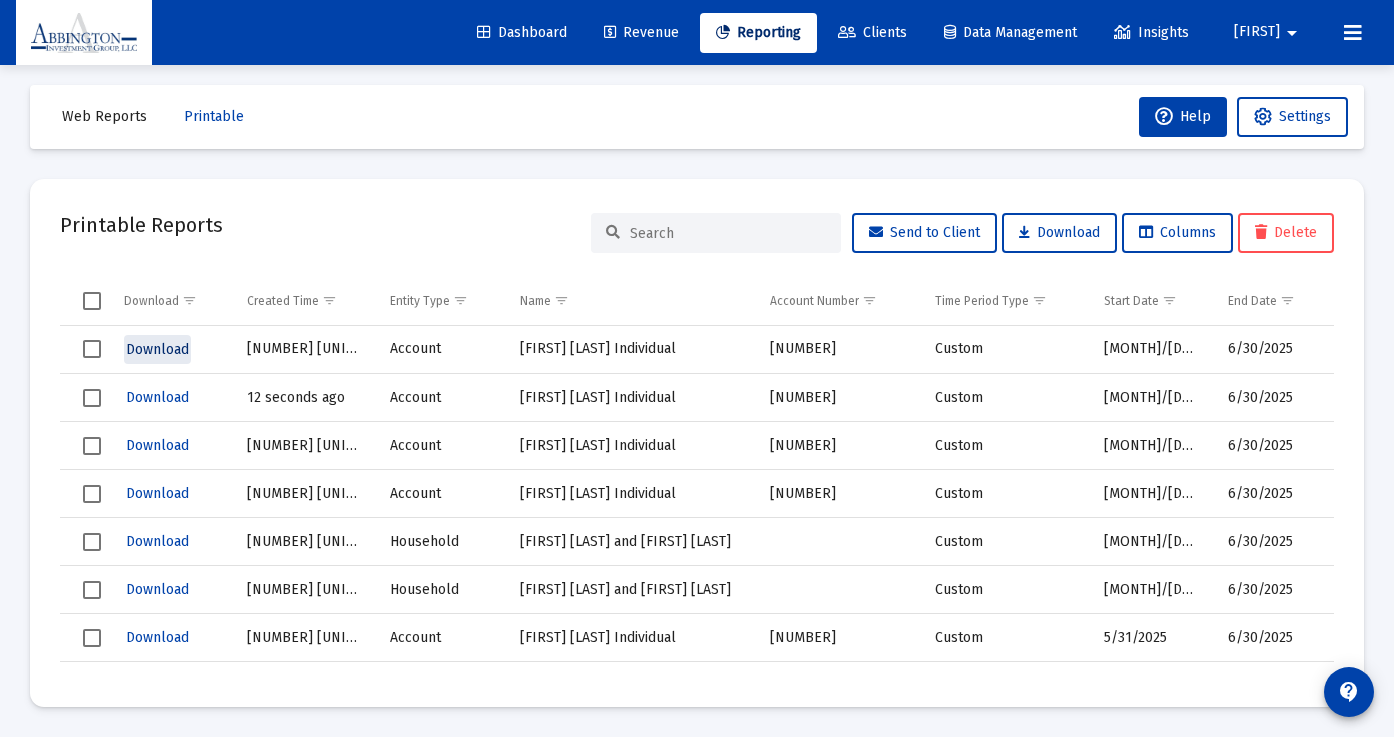 click on "Download" at bounding box center (157, 349) 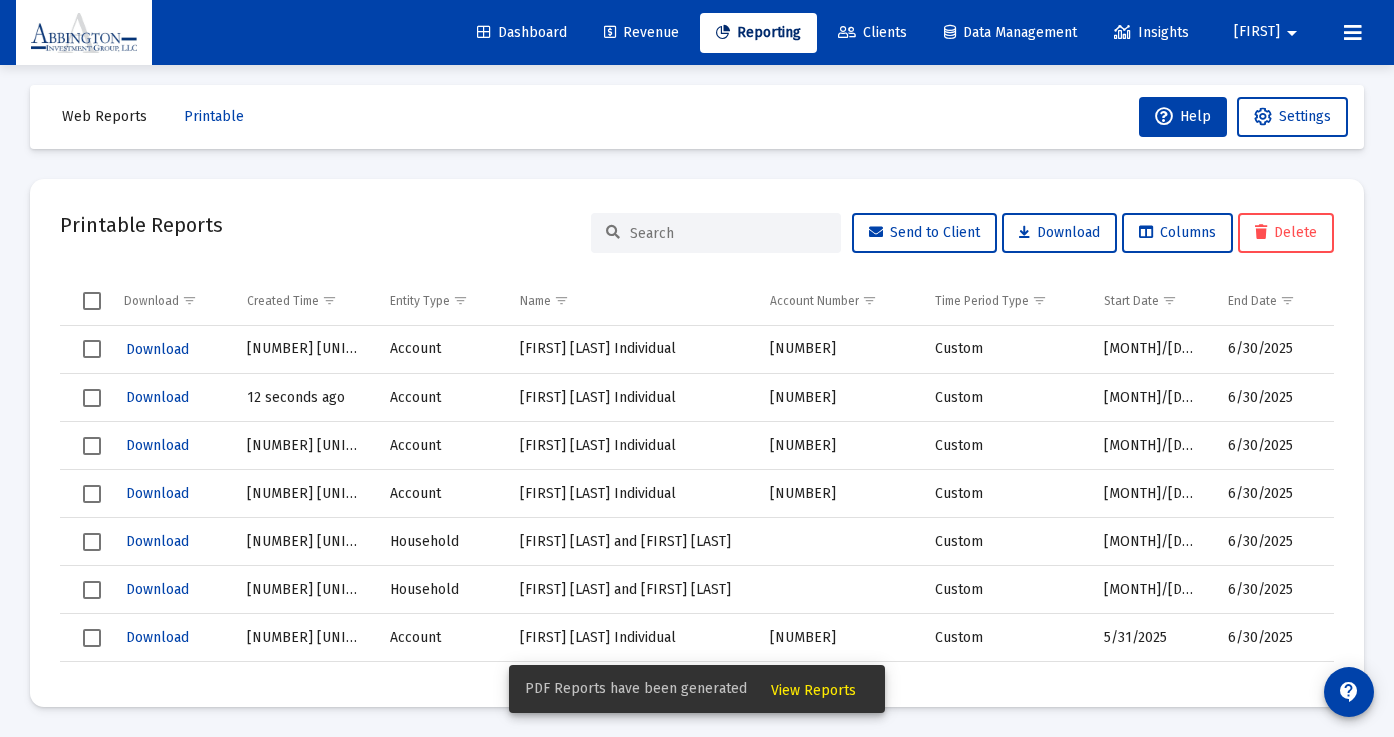 click on "View Reports" at bounding box center (813, 690) 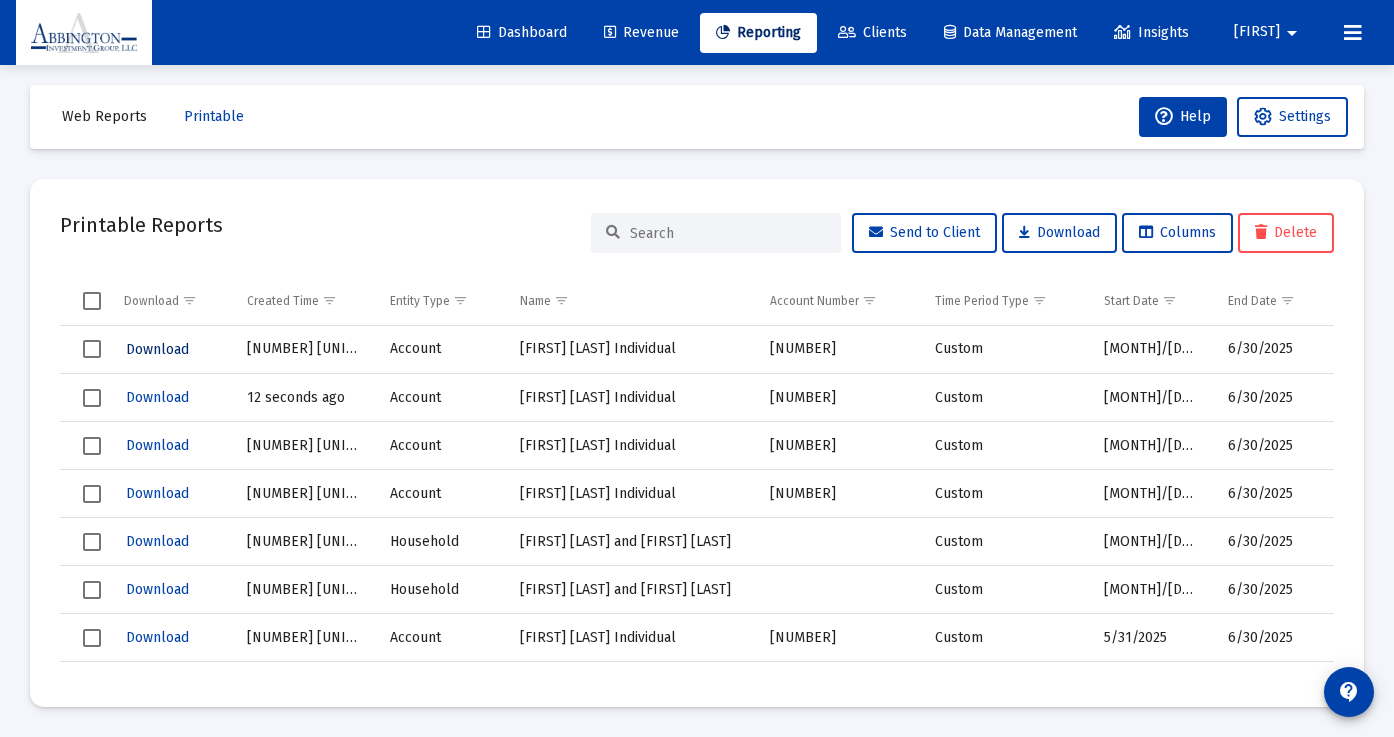click on "Download" at bounding box center (157, 349) 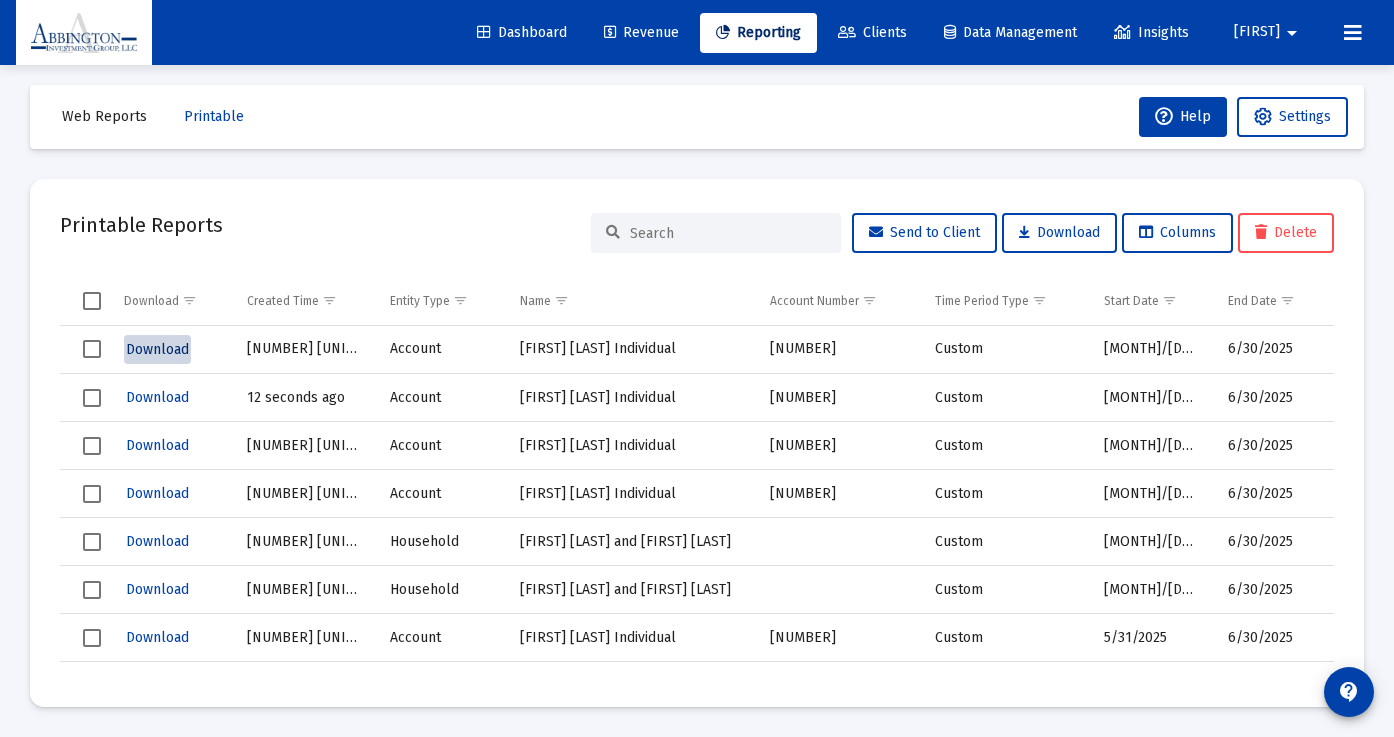 click on "Download" at bounding box center [157, 349] 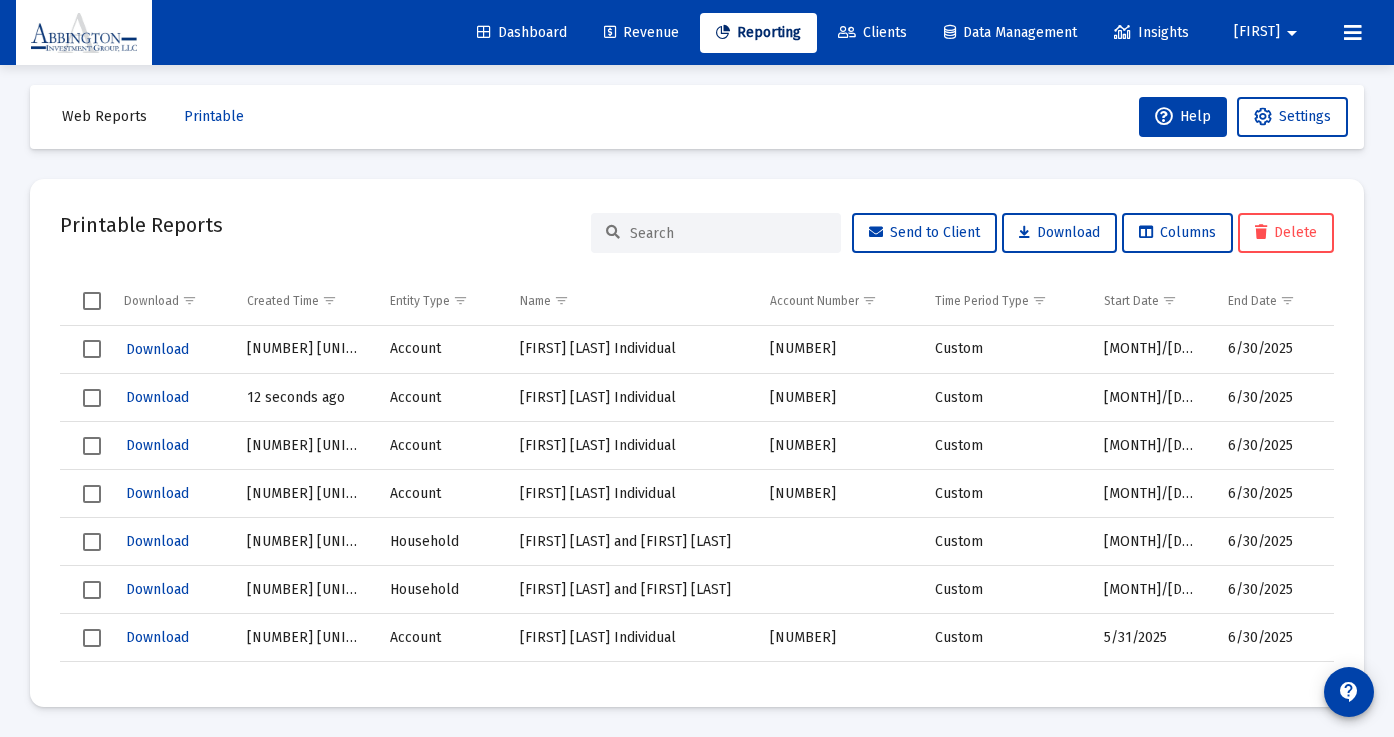 click at bounding box center (92, 349) 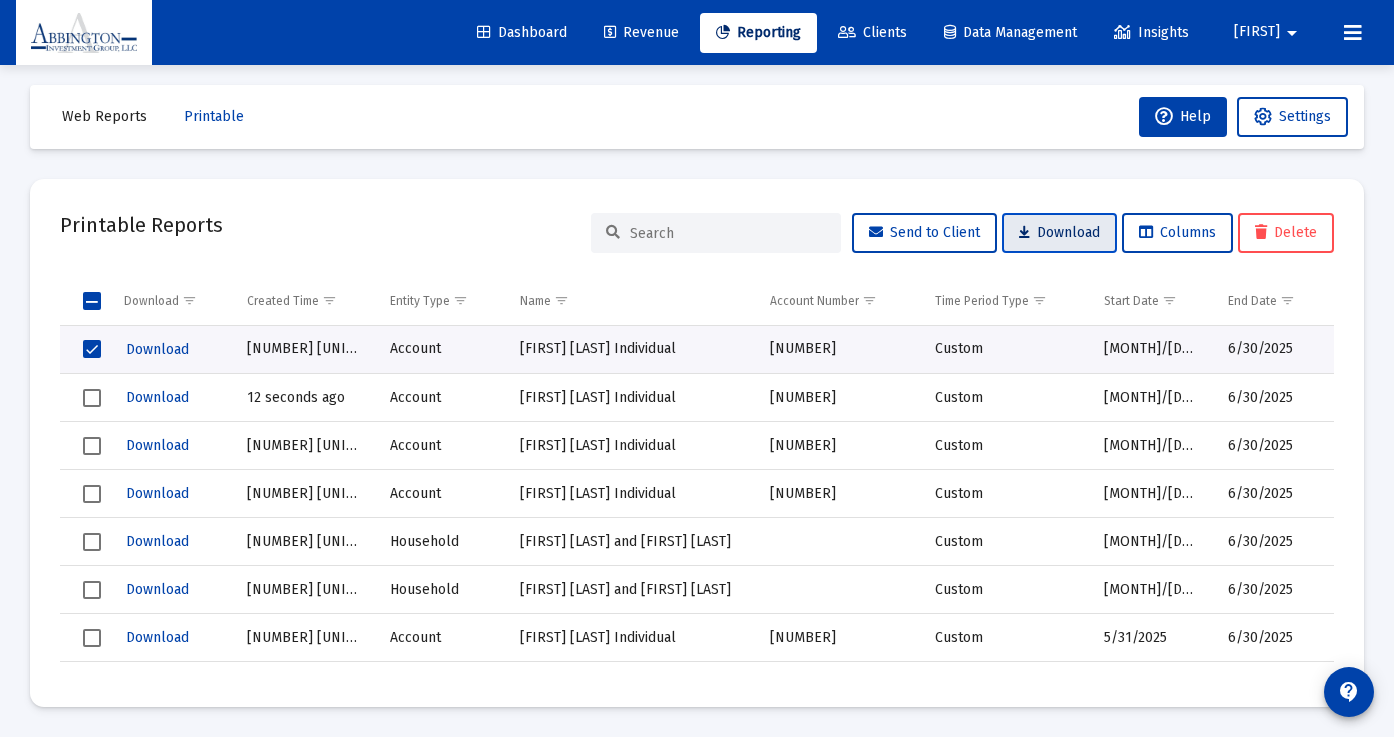 click on "Download" at bounding box center (1059, 232) 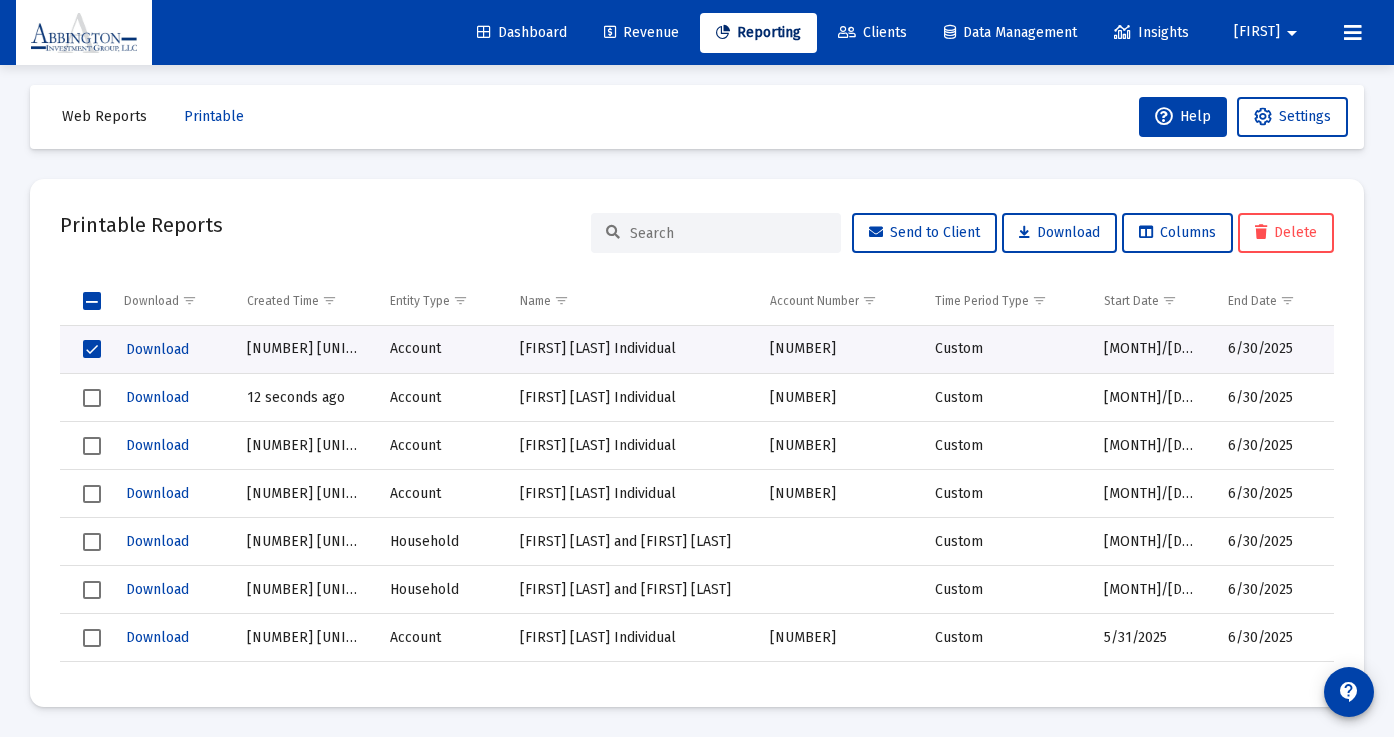 click on "Clients" at bounding box center (872, 32) 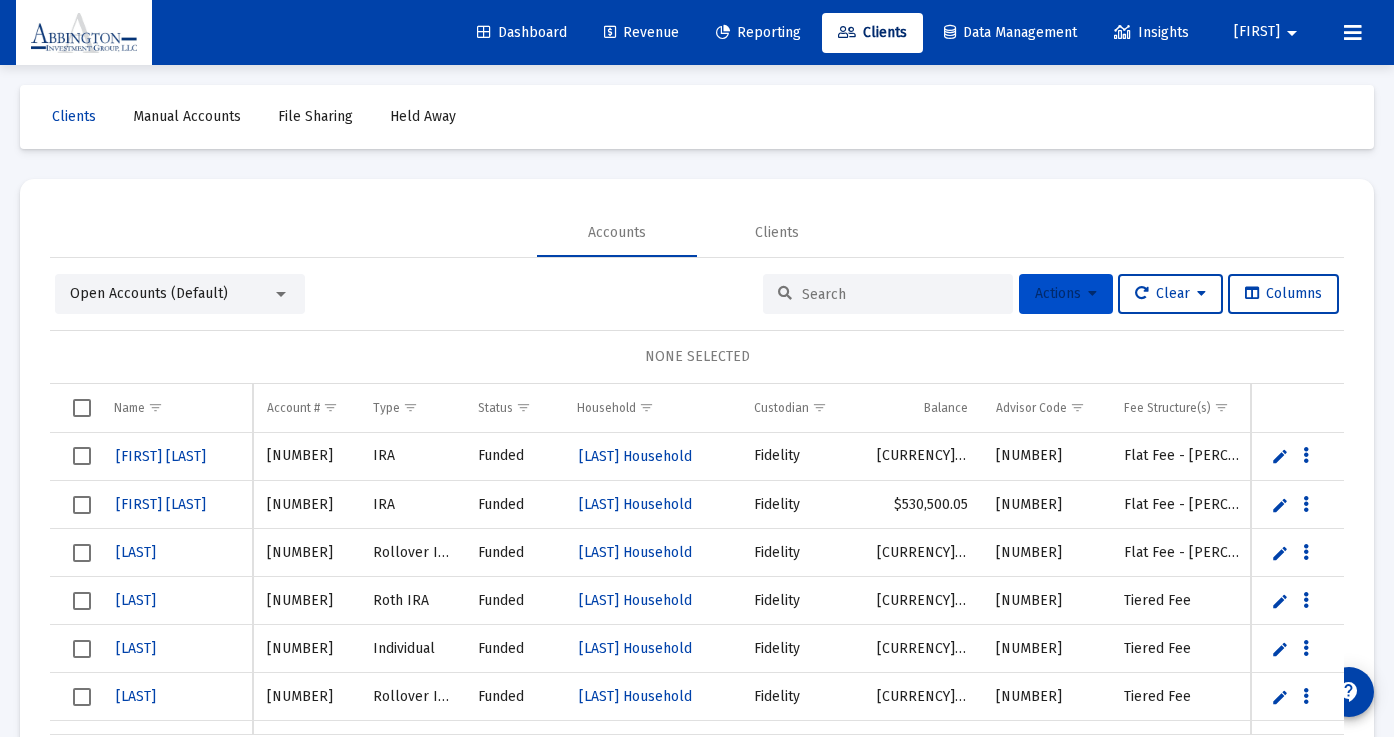 click on "Actions" at bounding box center (1066, 294) 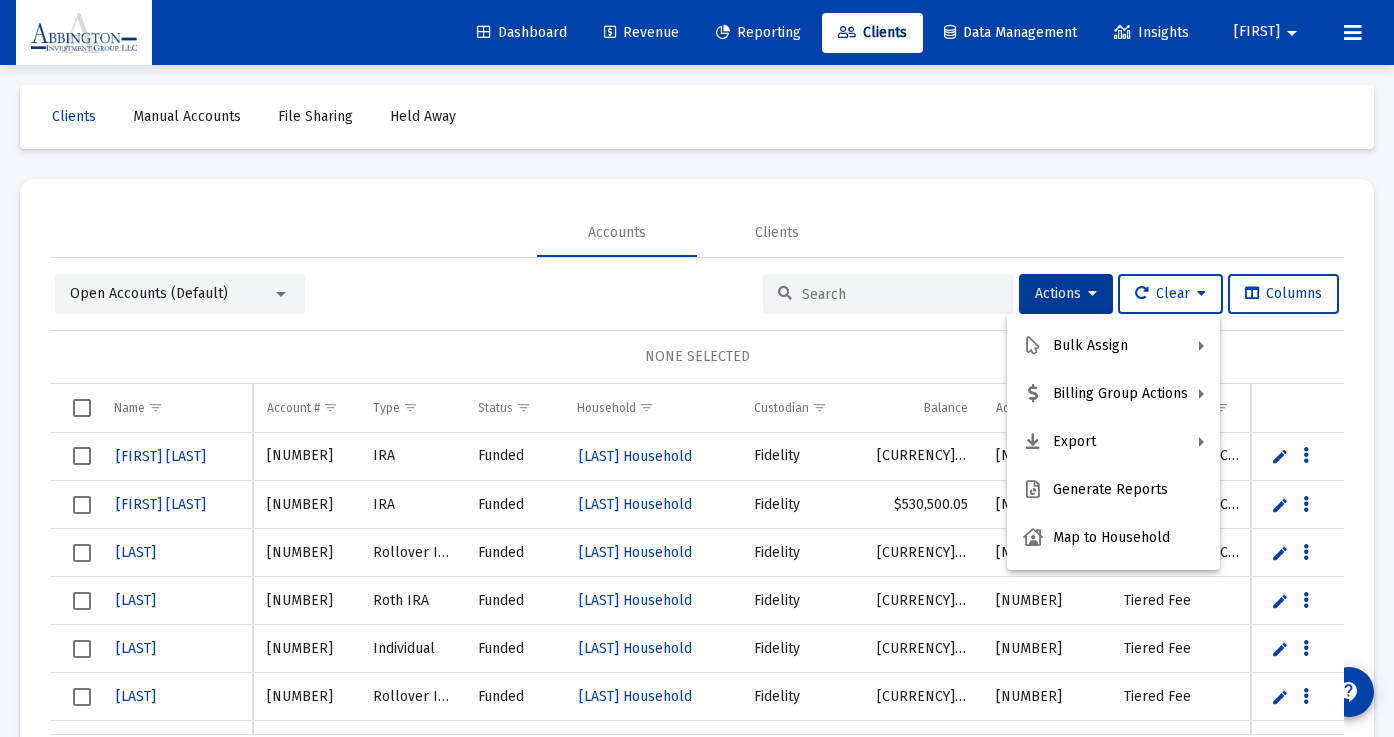 click at bounding box center (697, 368) 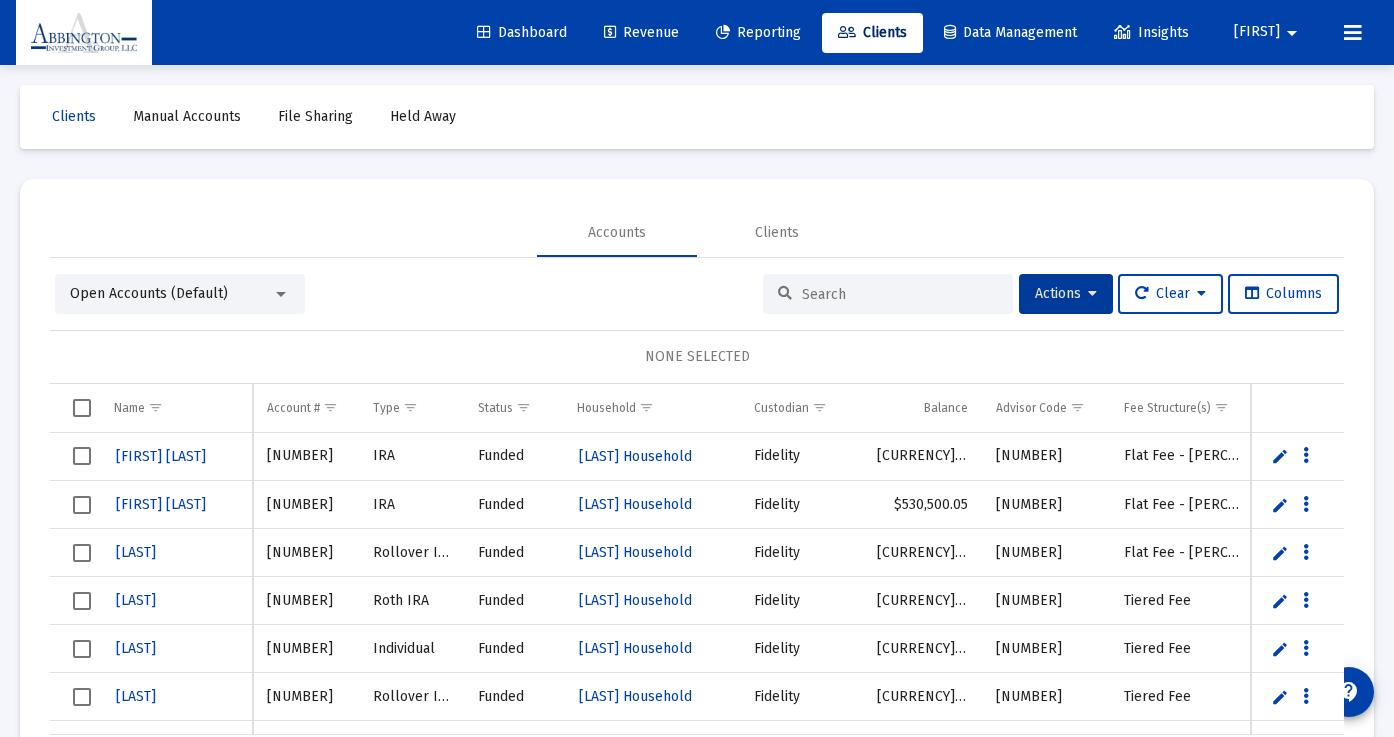 click at bounding box center [900, 294] 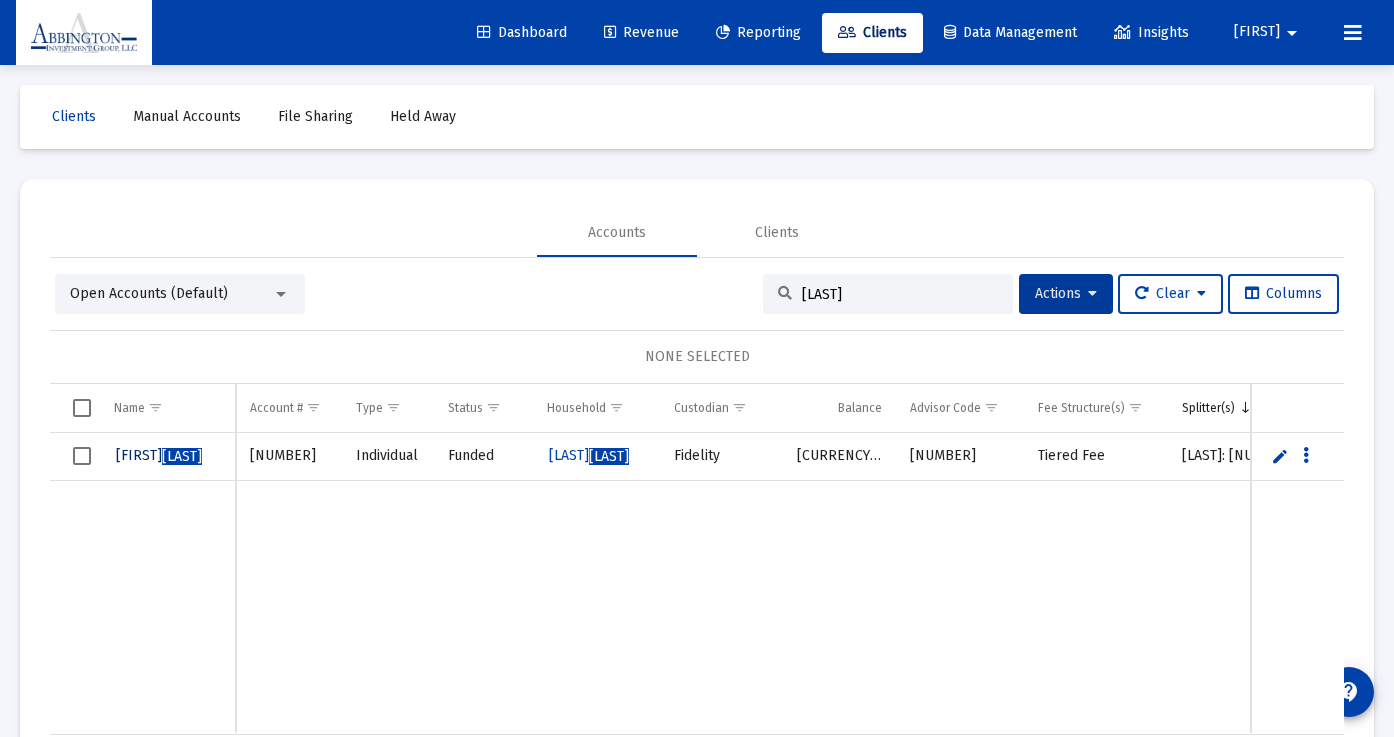 click on "[FIRST] [LAST]" at bounding box center [159, 455] 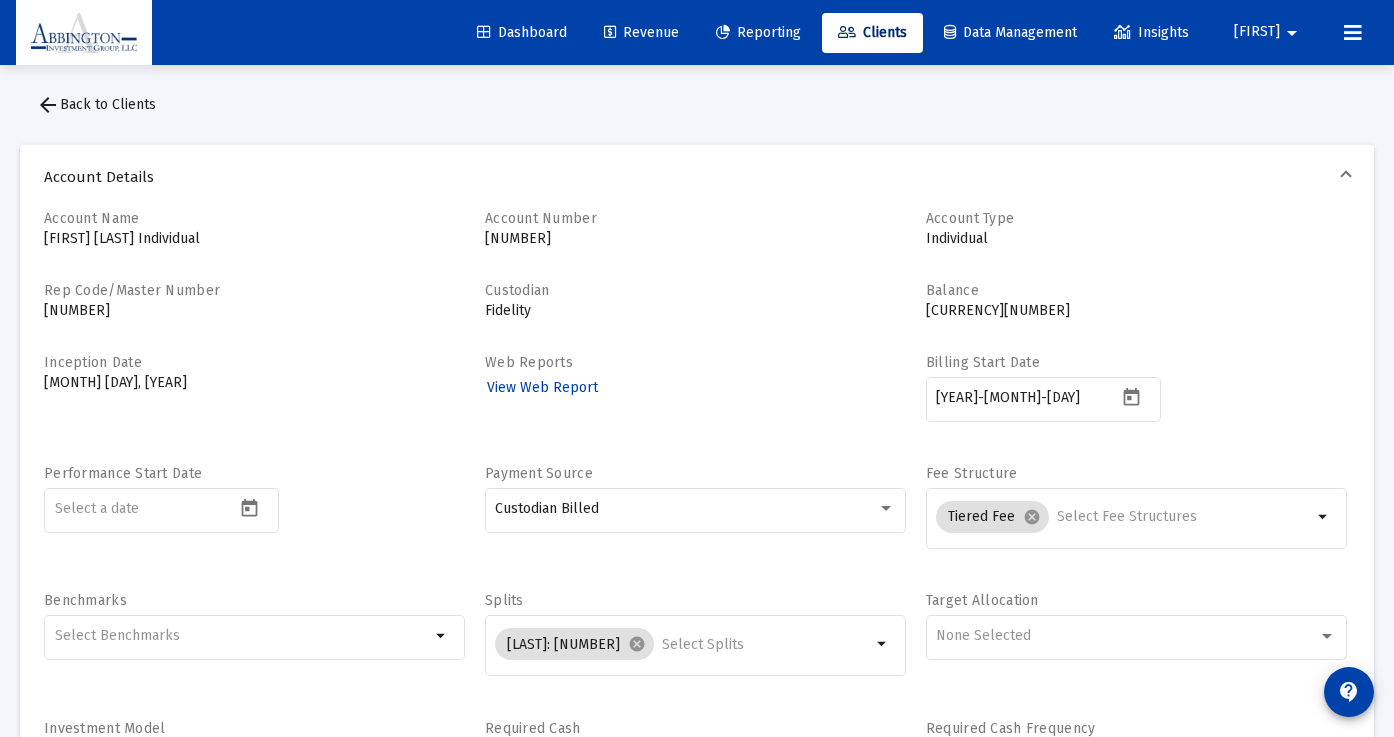 scroll, scrollTop: 0, scrollLeft: 0, axis: both 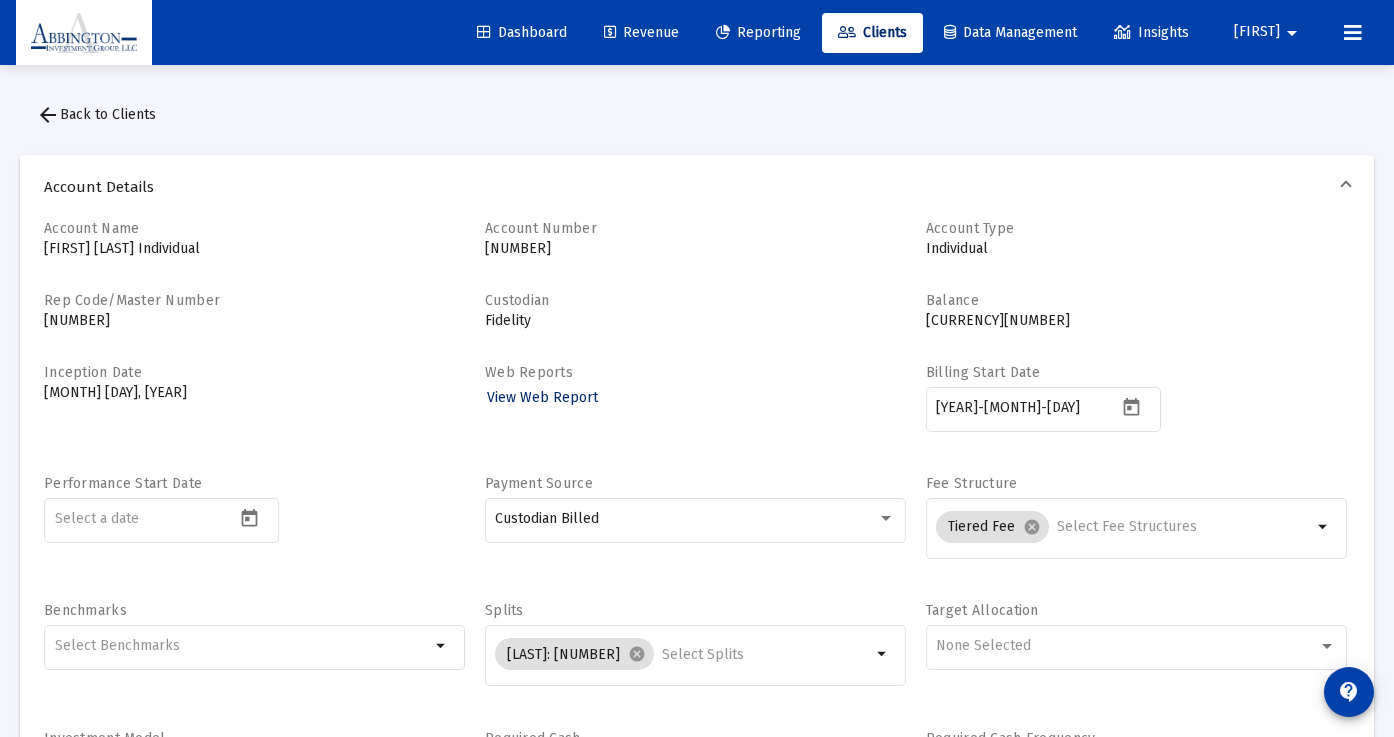 click on "View Web Report" at bounding box center [542, 397] 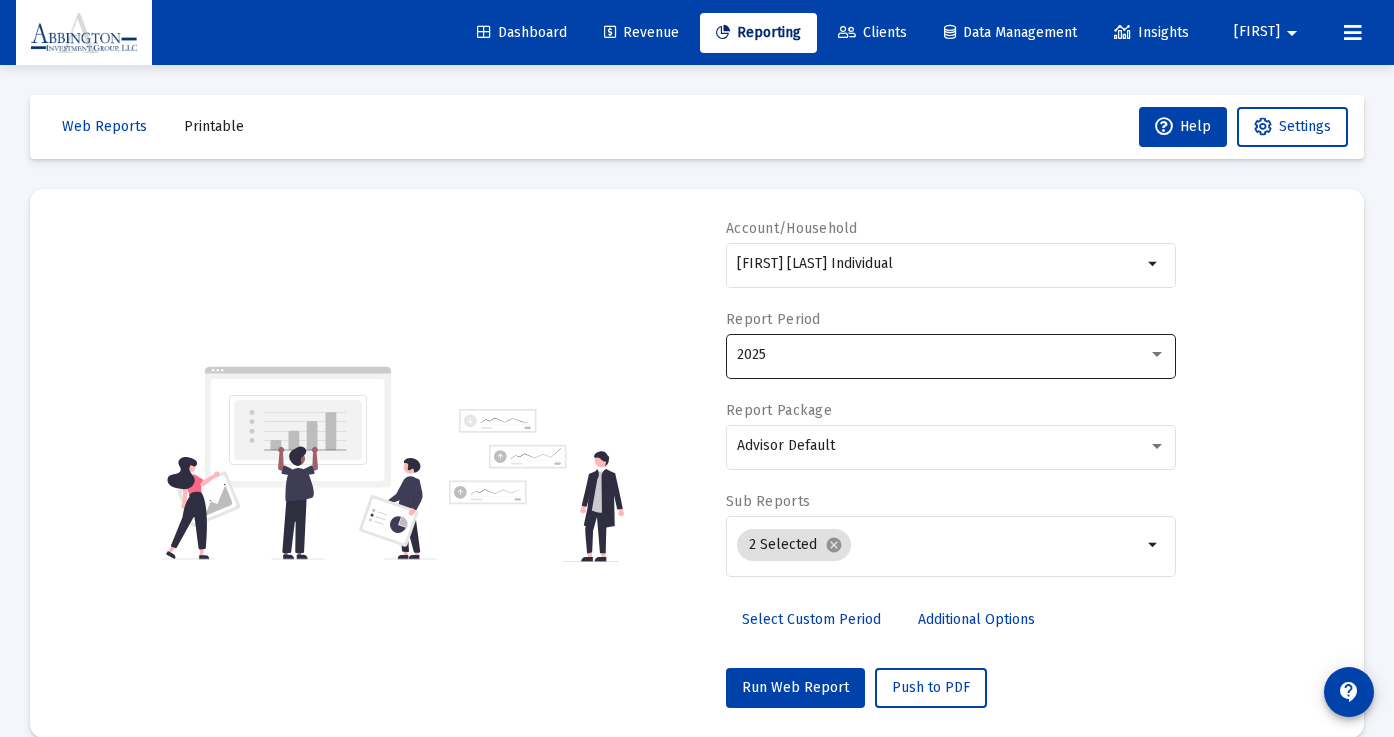 click at bounding box center [1157, 355] 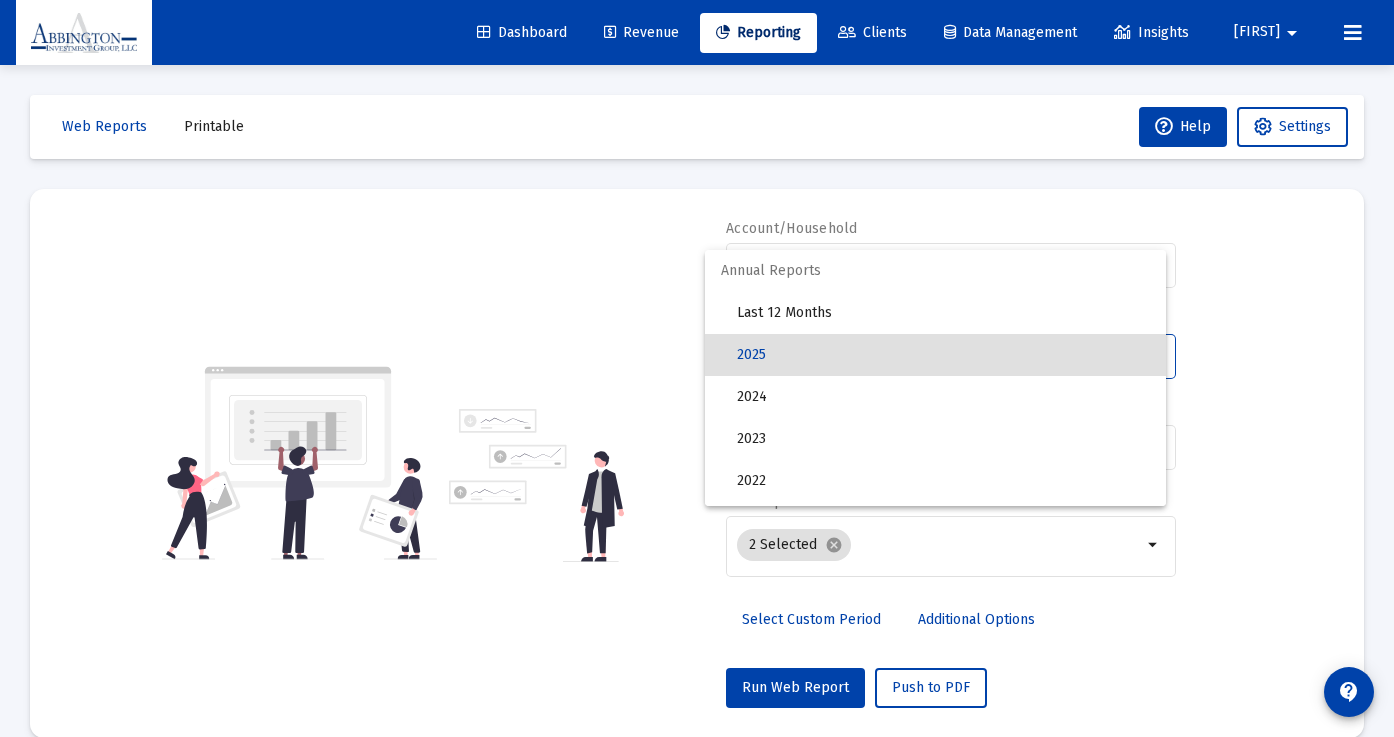 click at bounding box center (697, 368) 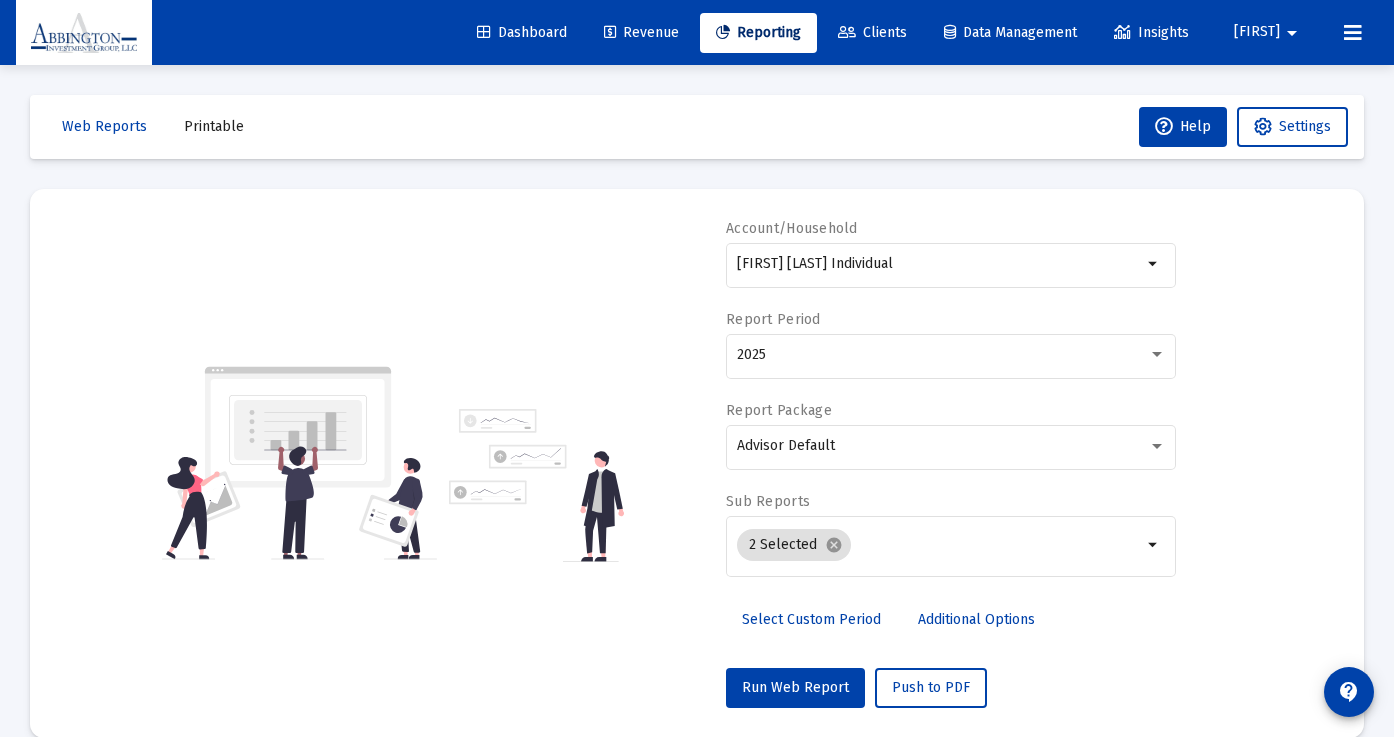 click on "Select Custom Period" at bounding box center (811, 620) 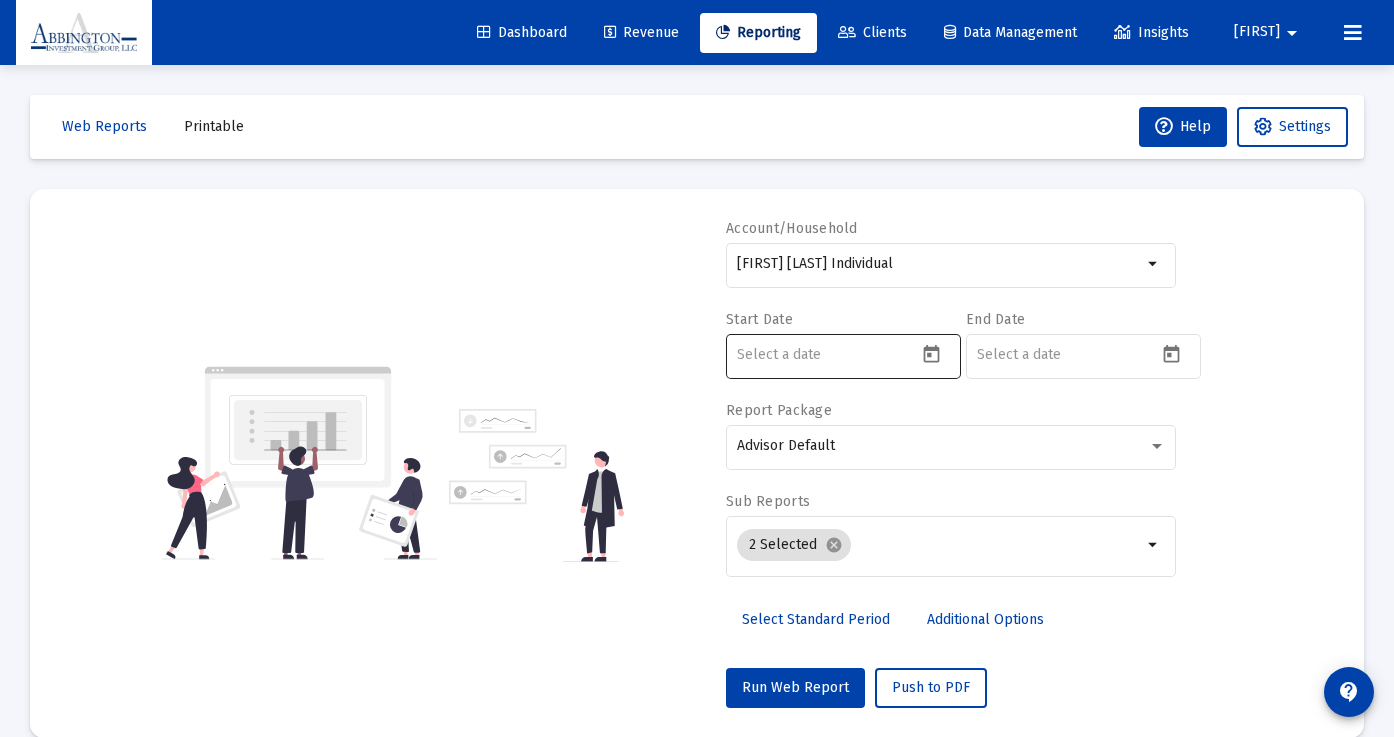 click at bounding box center (931, 354) 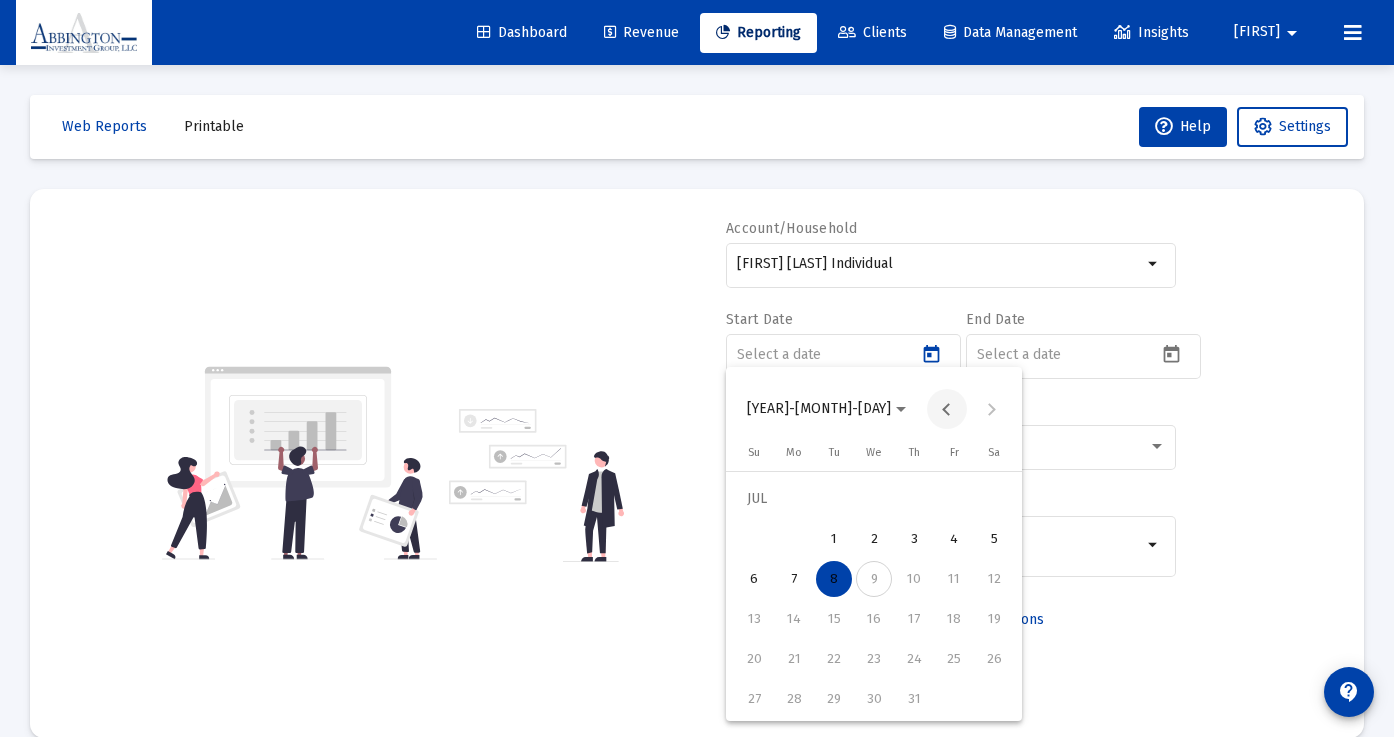 click at bounding box center (947, 409) 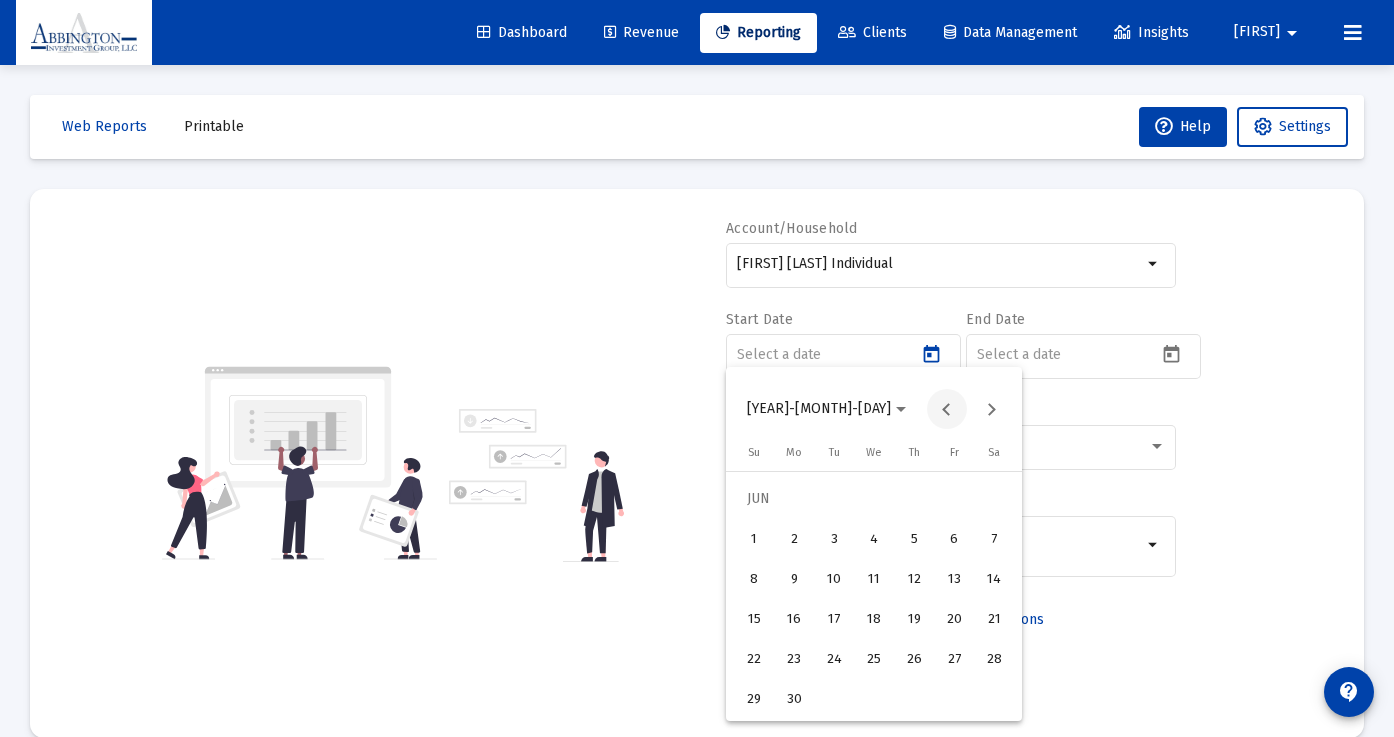 click at bounding box center (947, 409) 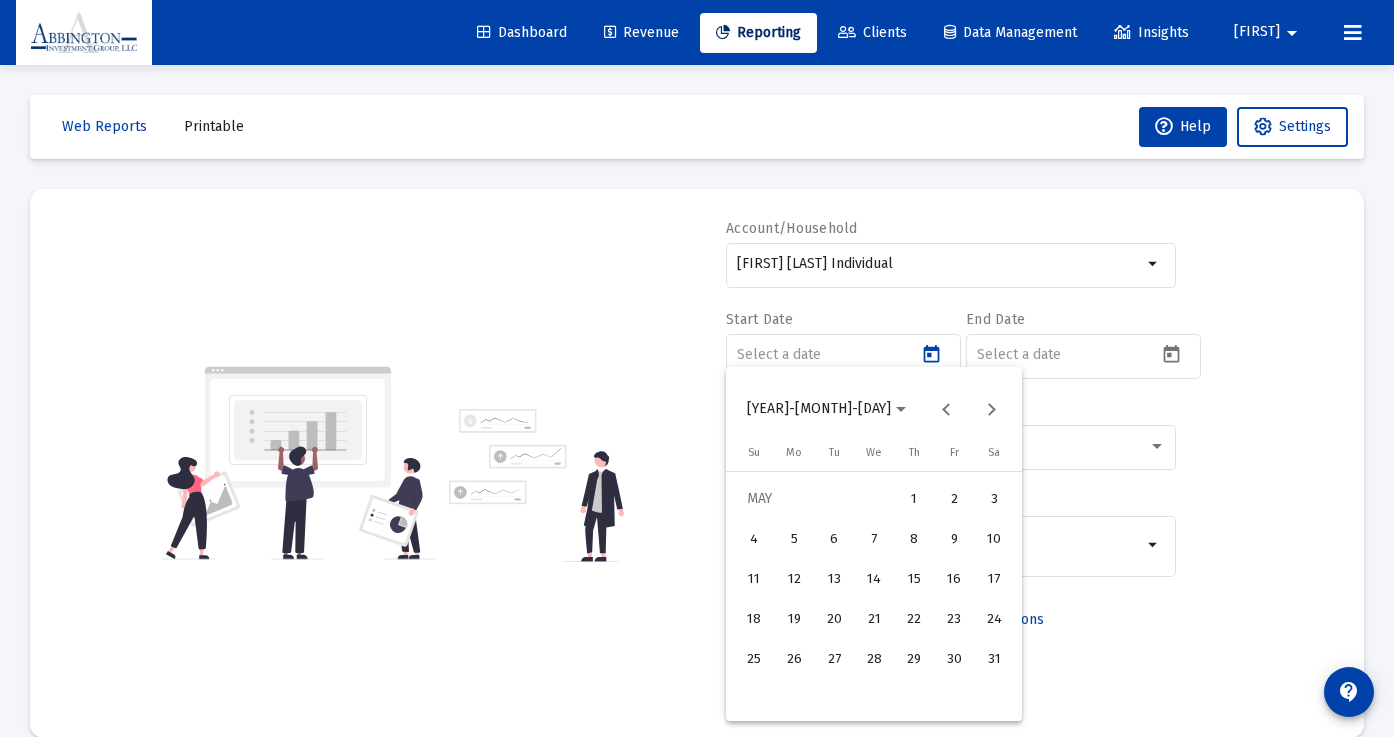 click on "1" at bounding box center (914, 499) 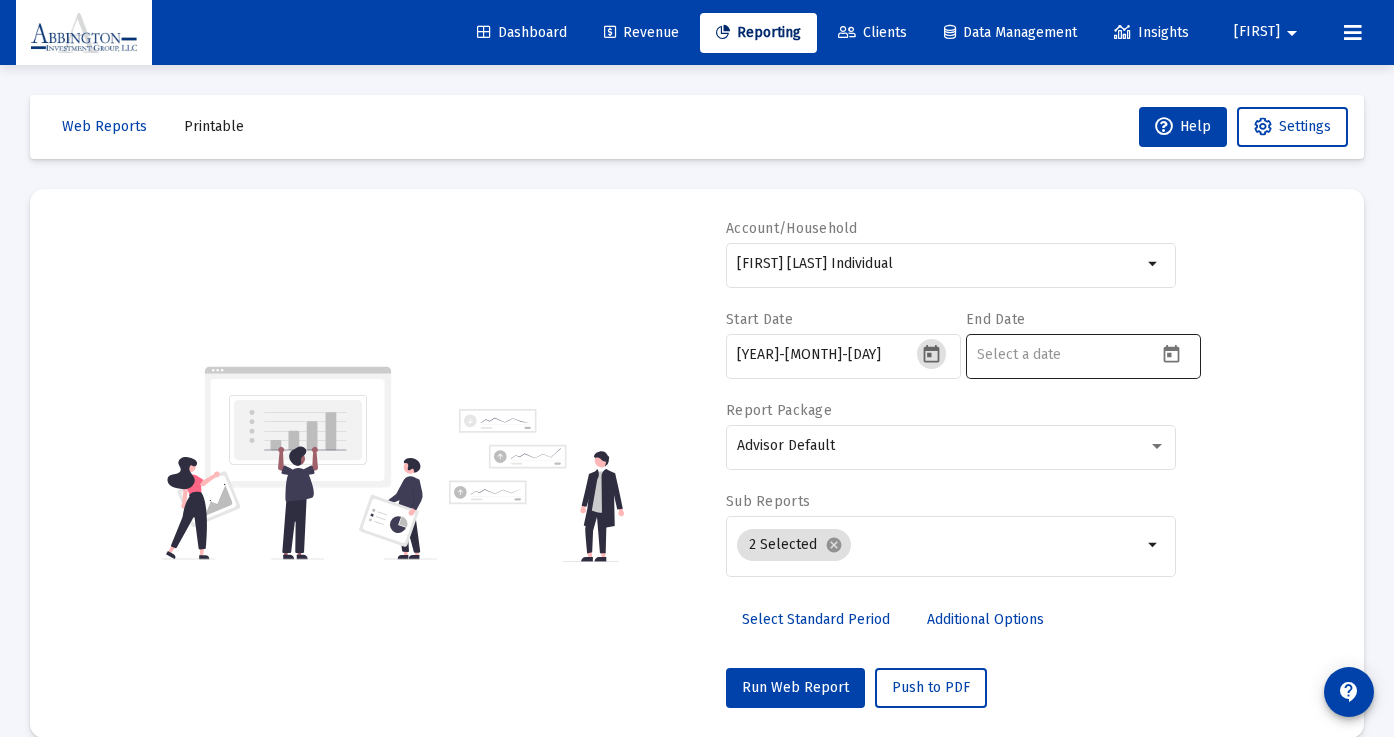 click at bounding box center (1171, 354) 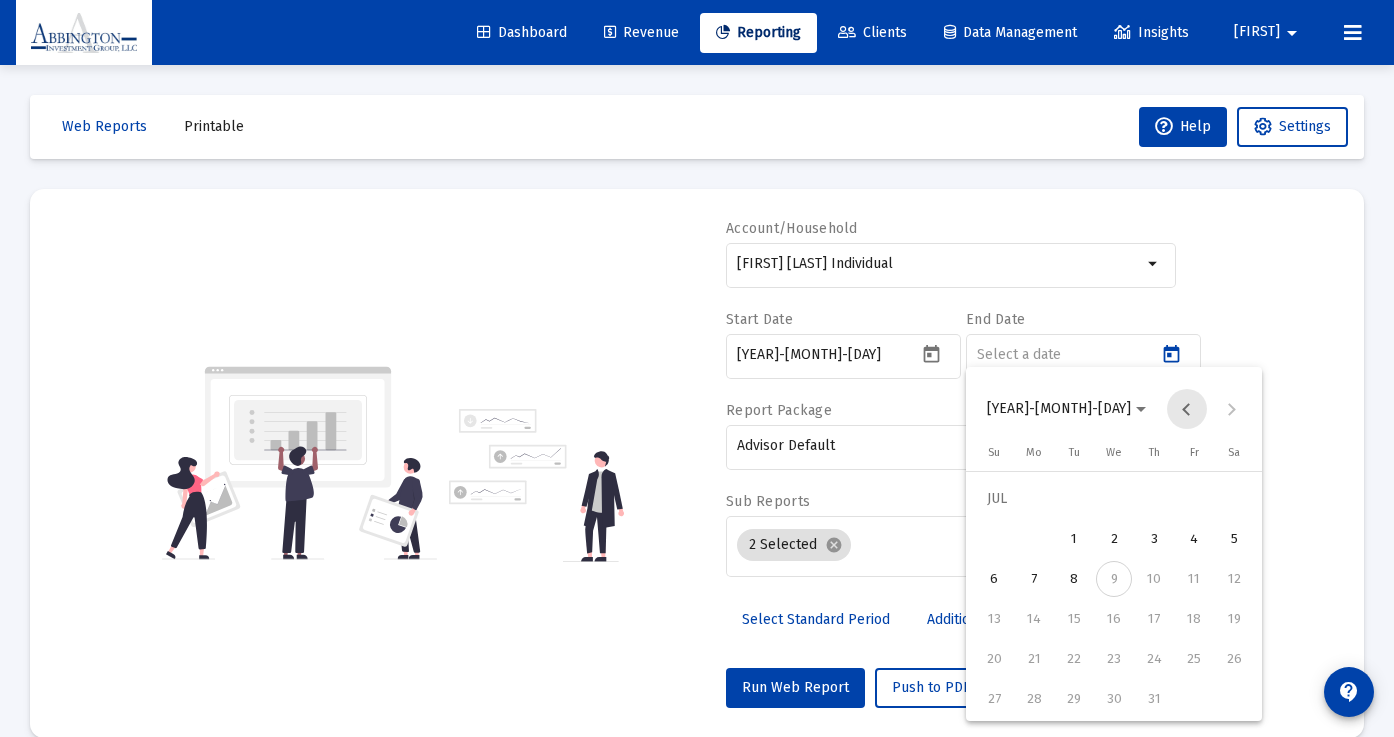 click at bounding box center [1187, 409] 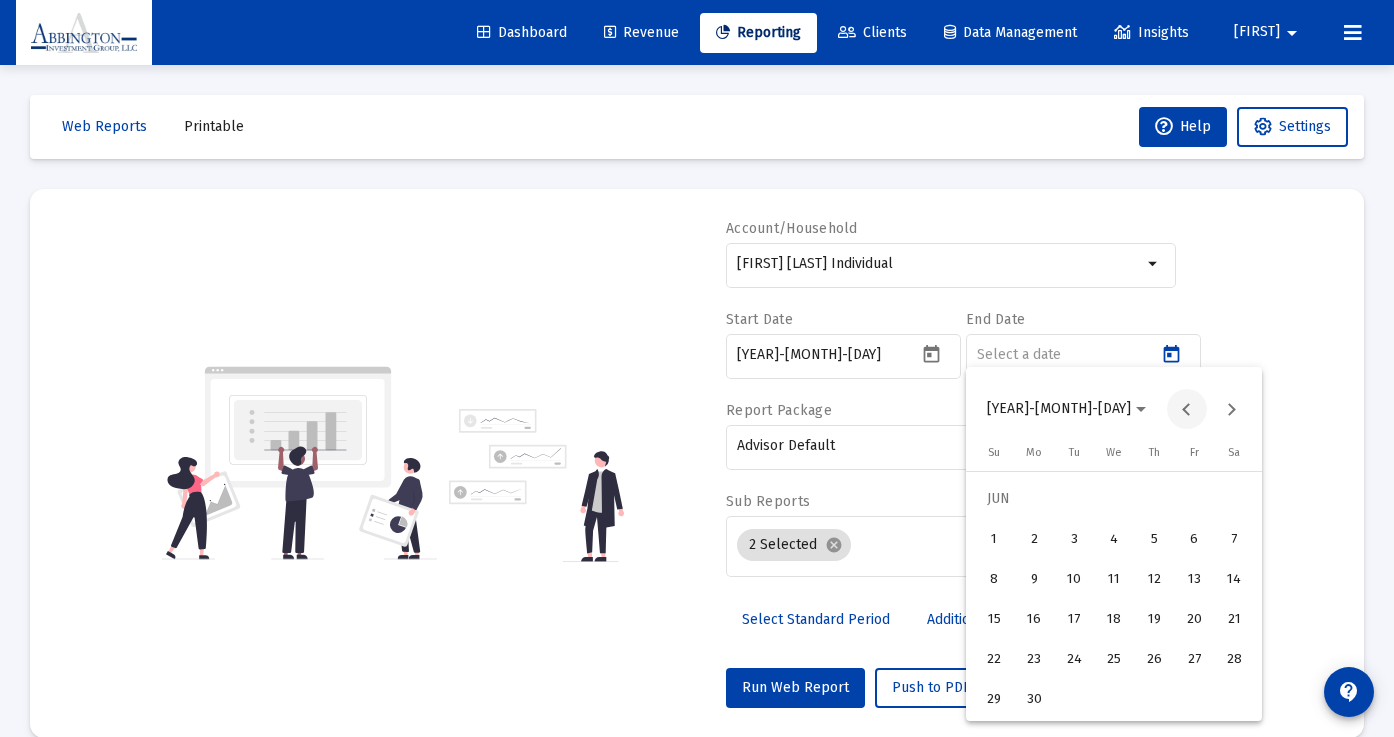 click at bounding box center (1187, 409) 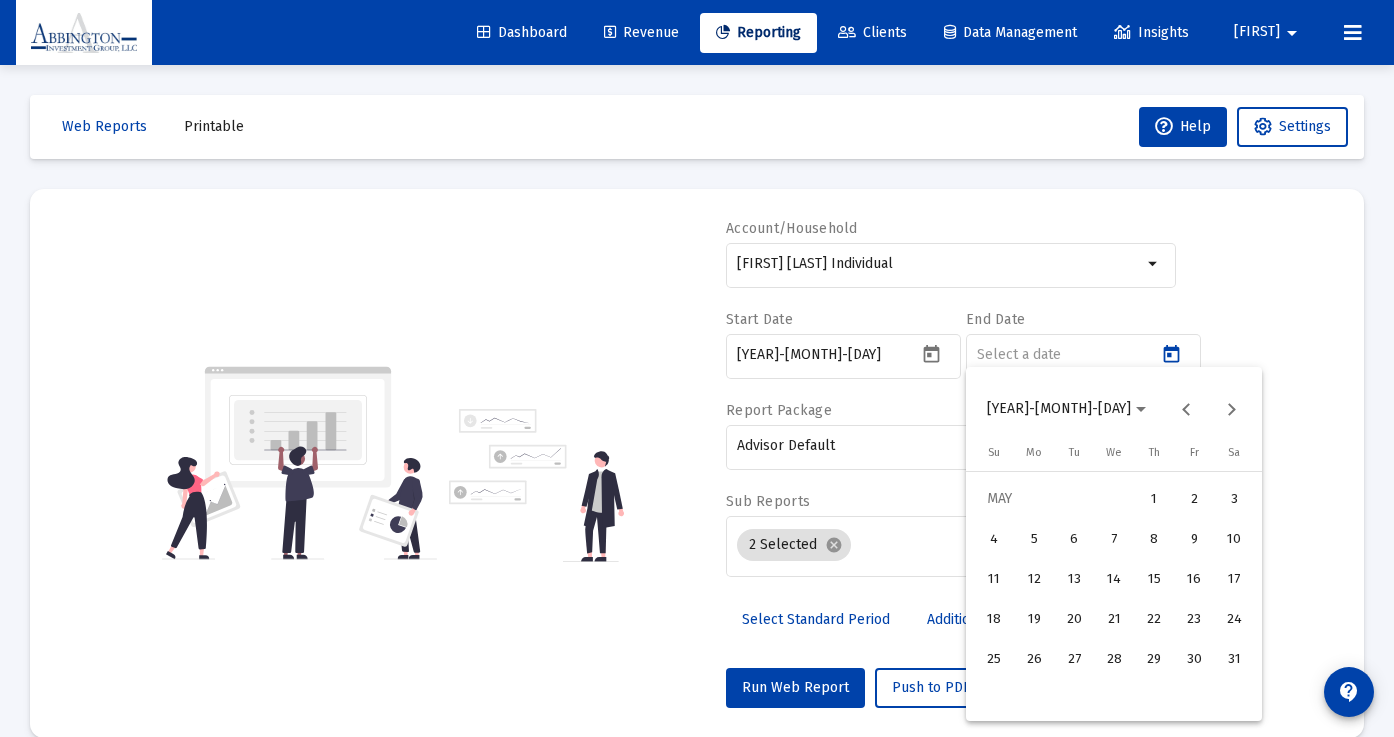 click on "31" at bounding box center (1234, 659) 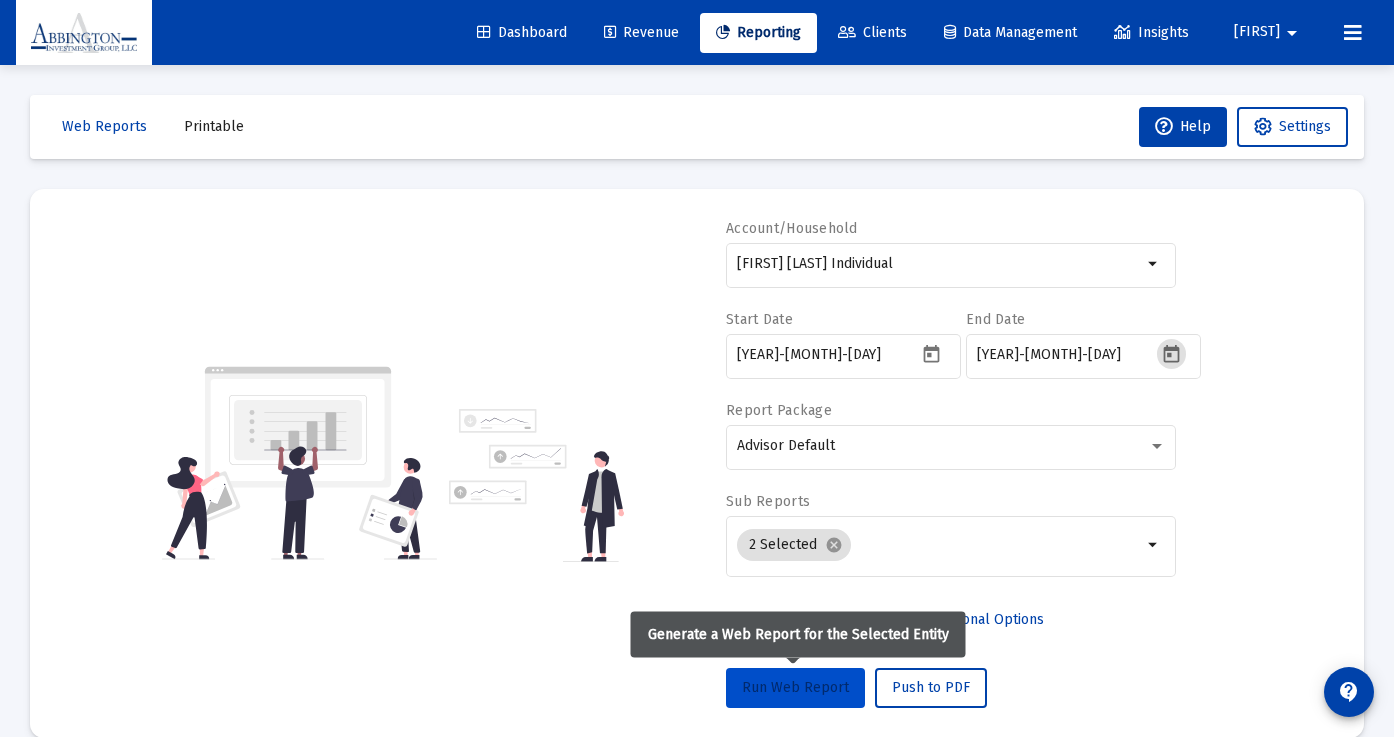 click on "Run Web Report" at bounding box center [795, 687] 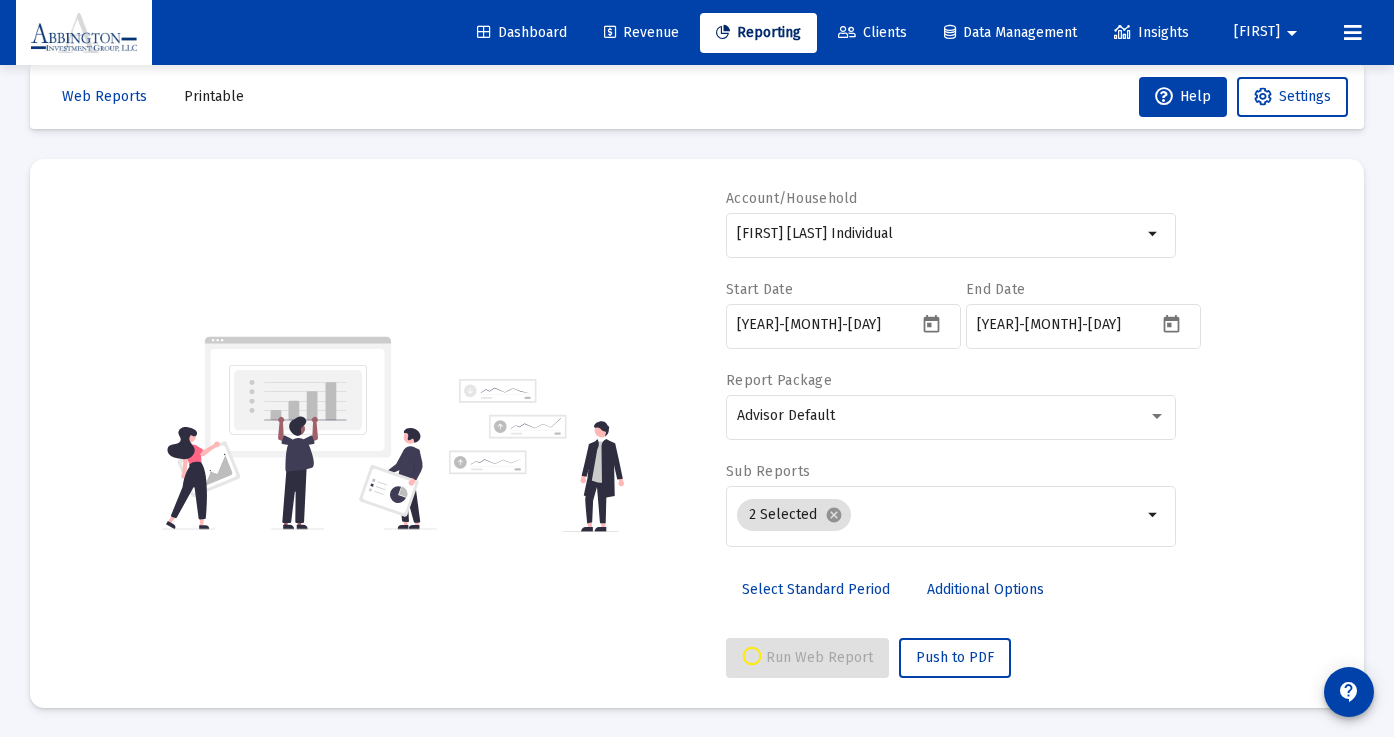 scroll, scrollTop: 0, scrollLeft: 0, axis: both 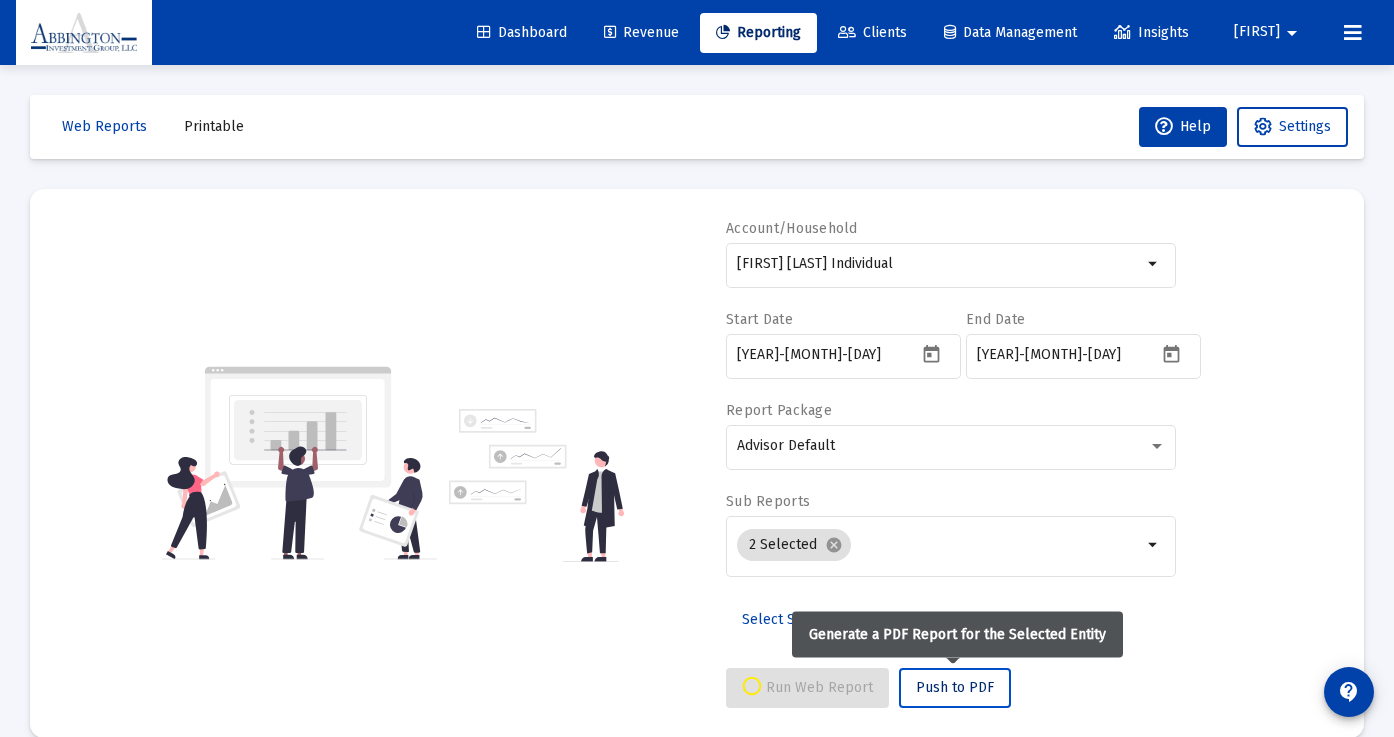 click on "Push to PDF" at bounding box center [955, 687] 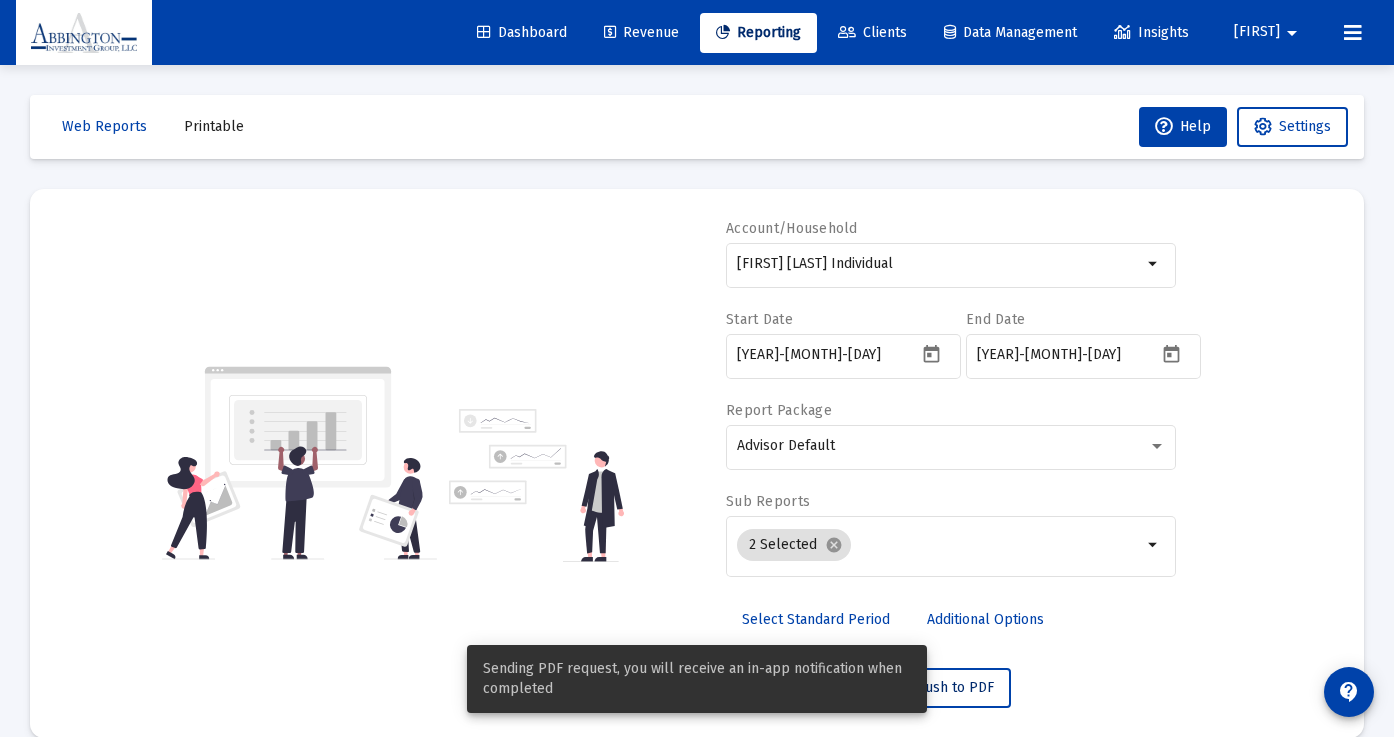 scroll, scrollTop: 30, scrollLeft: 0, axis: vertical 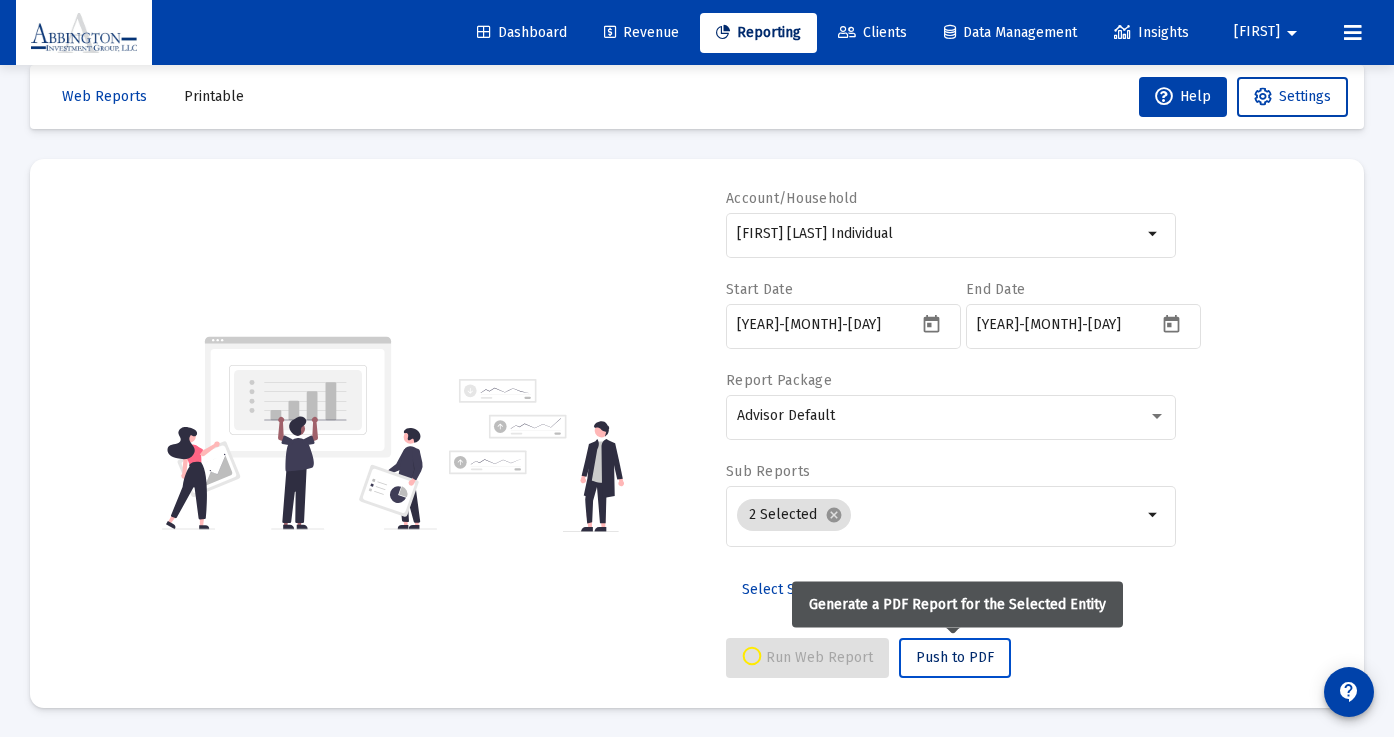 click on "Push to PDF" at bounding box center (955, 657) 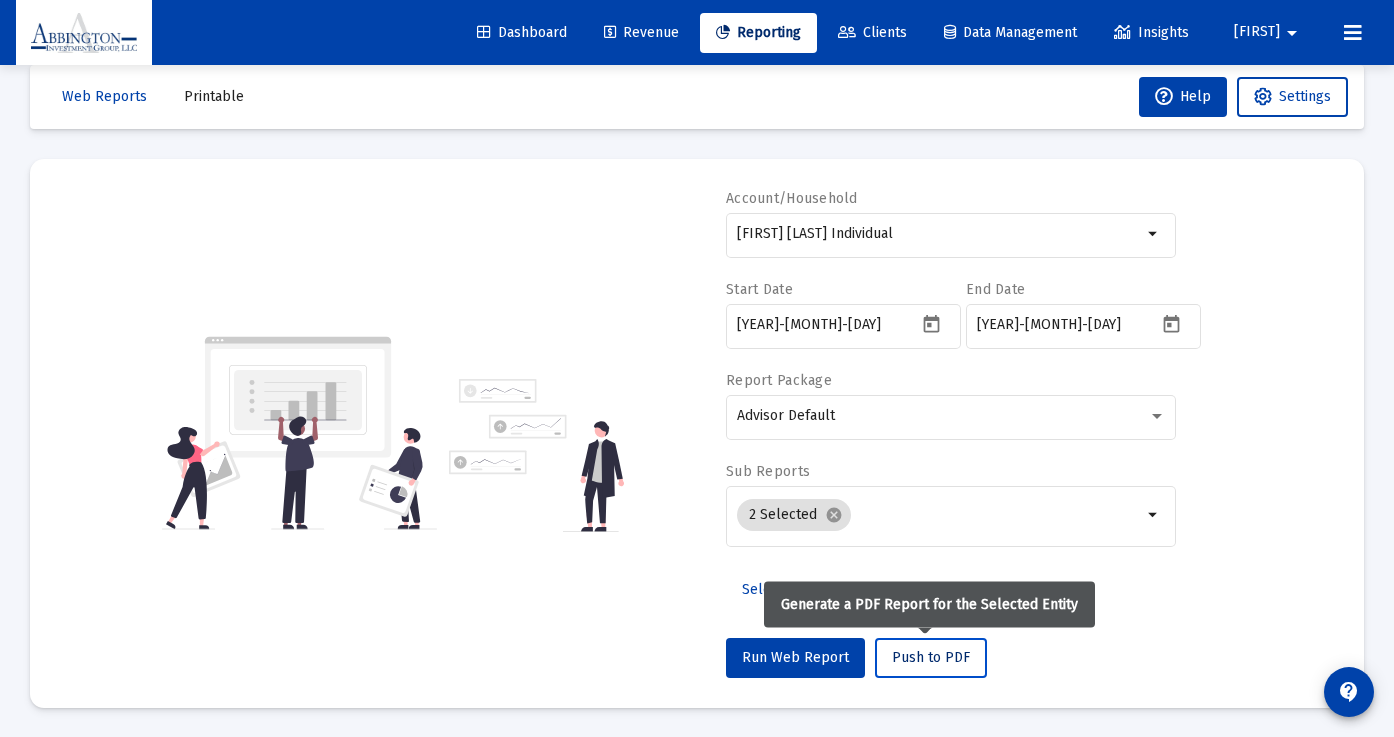 click on "Push to PDF" at bounding box center [931, 657] 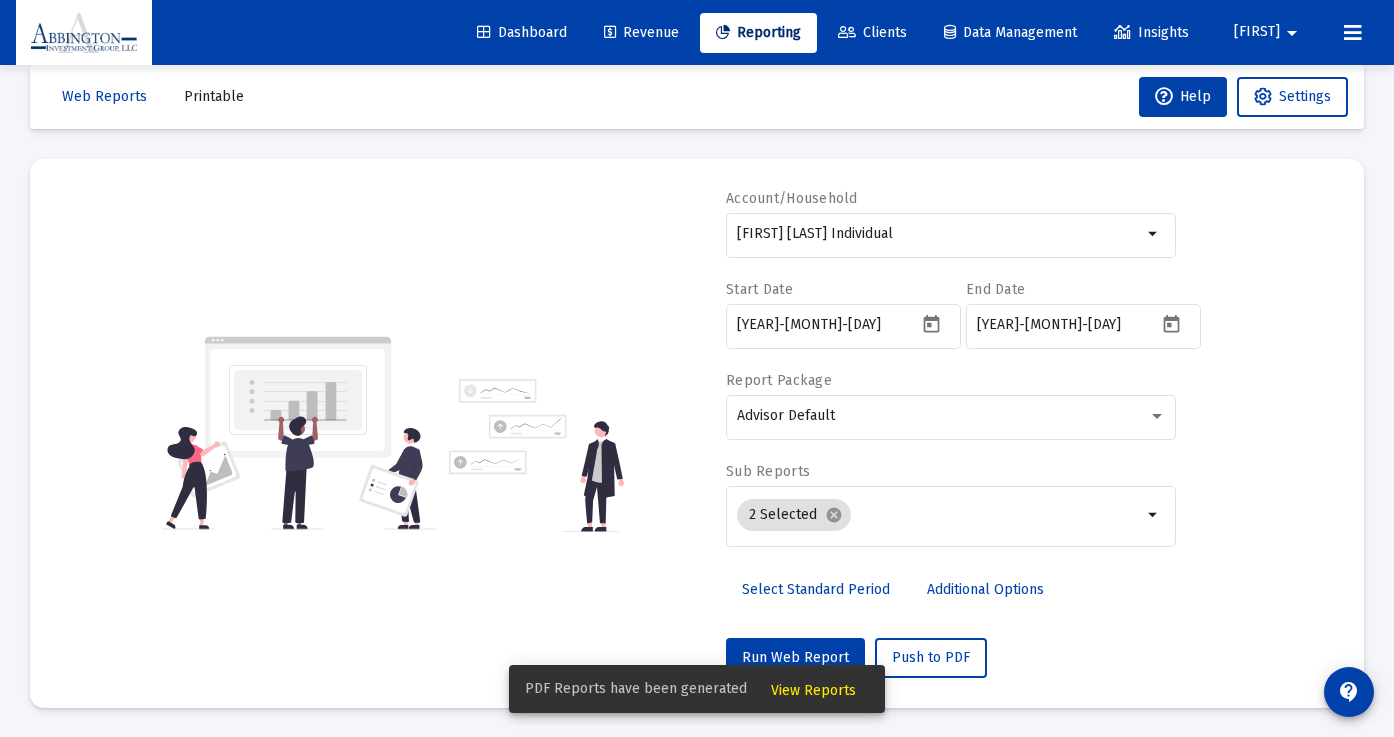 click on "View Reports" at bounding box center (813, 689) 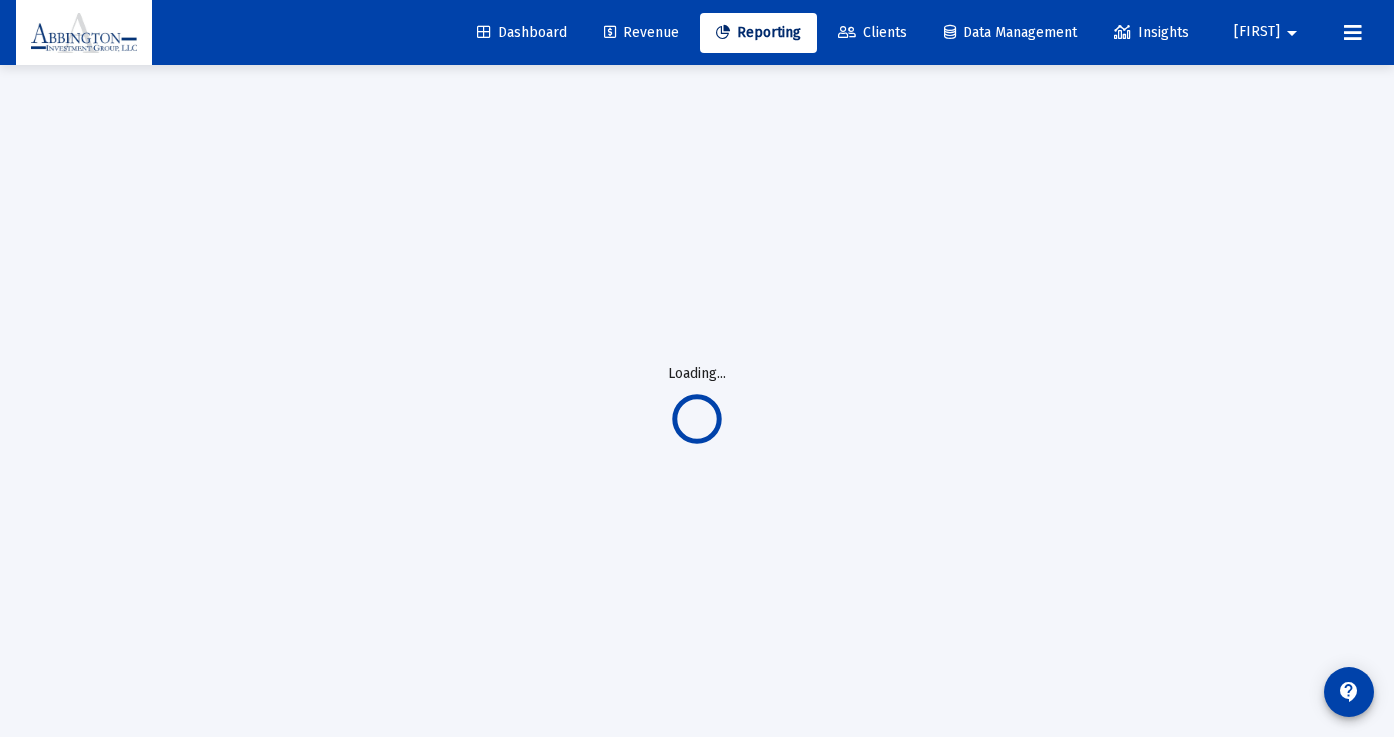 scroll, scrollTop: 10, scrollLeft: 0, axis: vertical 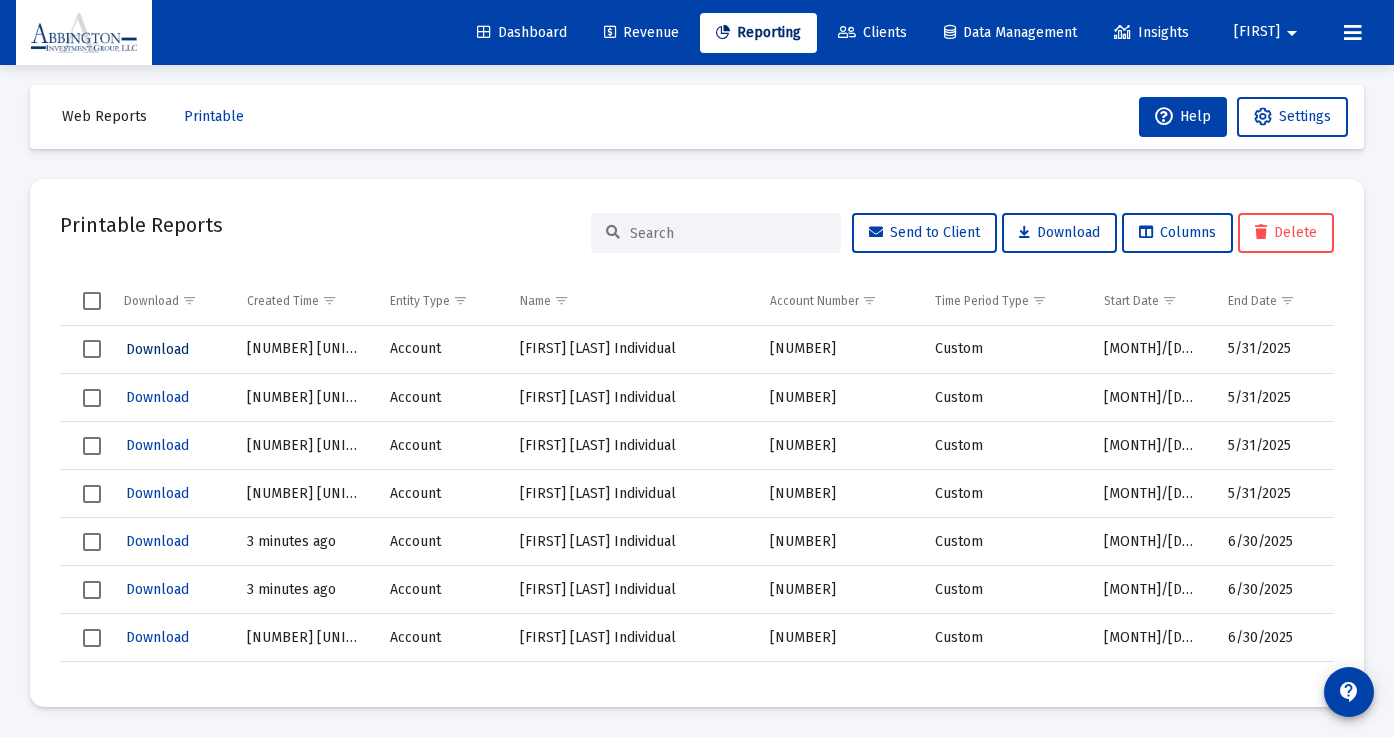 click on "Download" at bounding box center [157, 349] 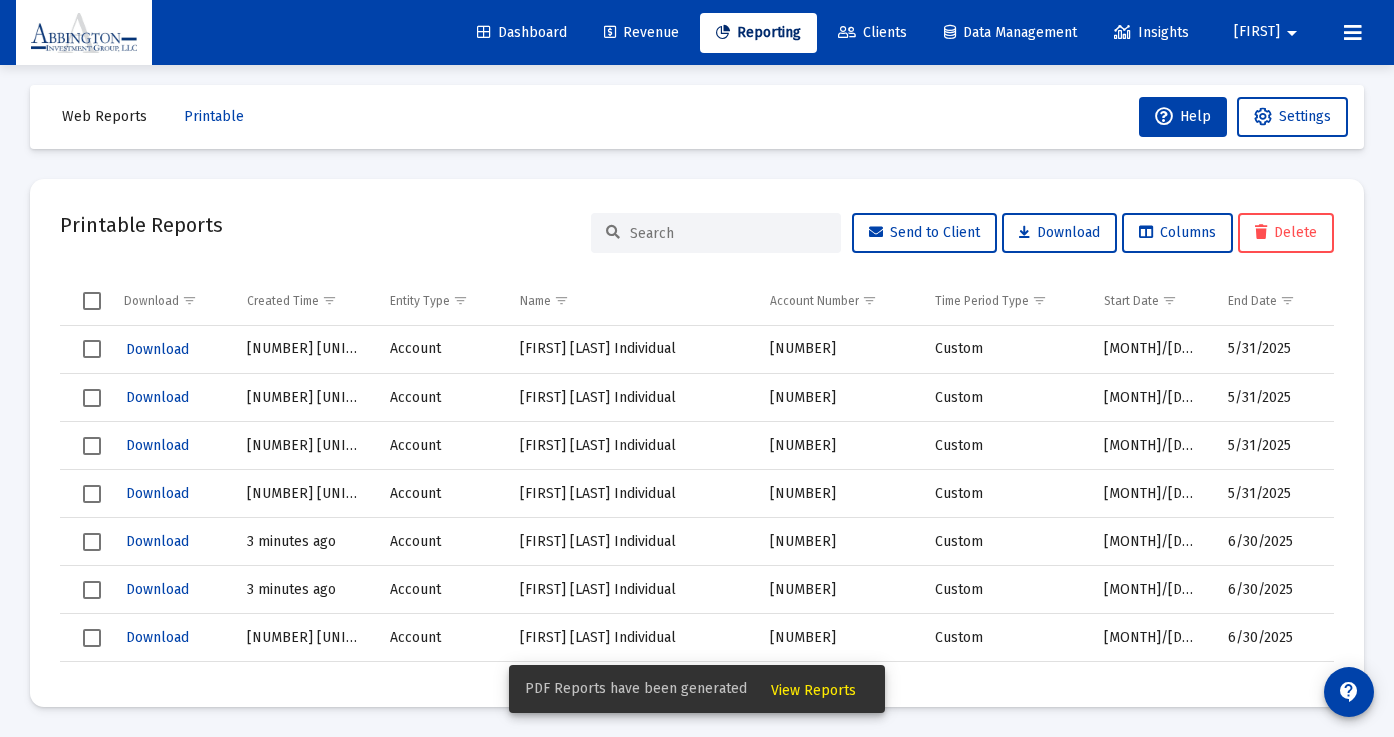 click on "View Reports" at bounding box center (813, 690) 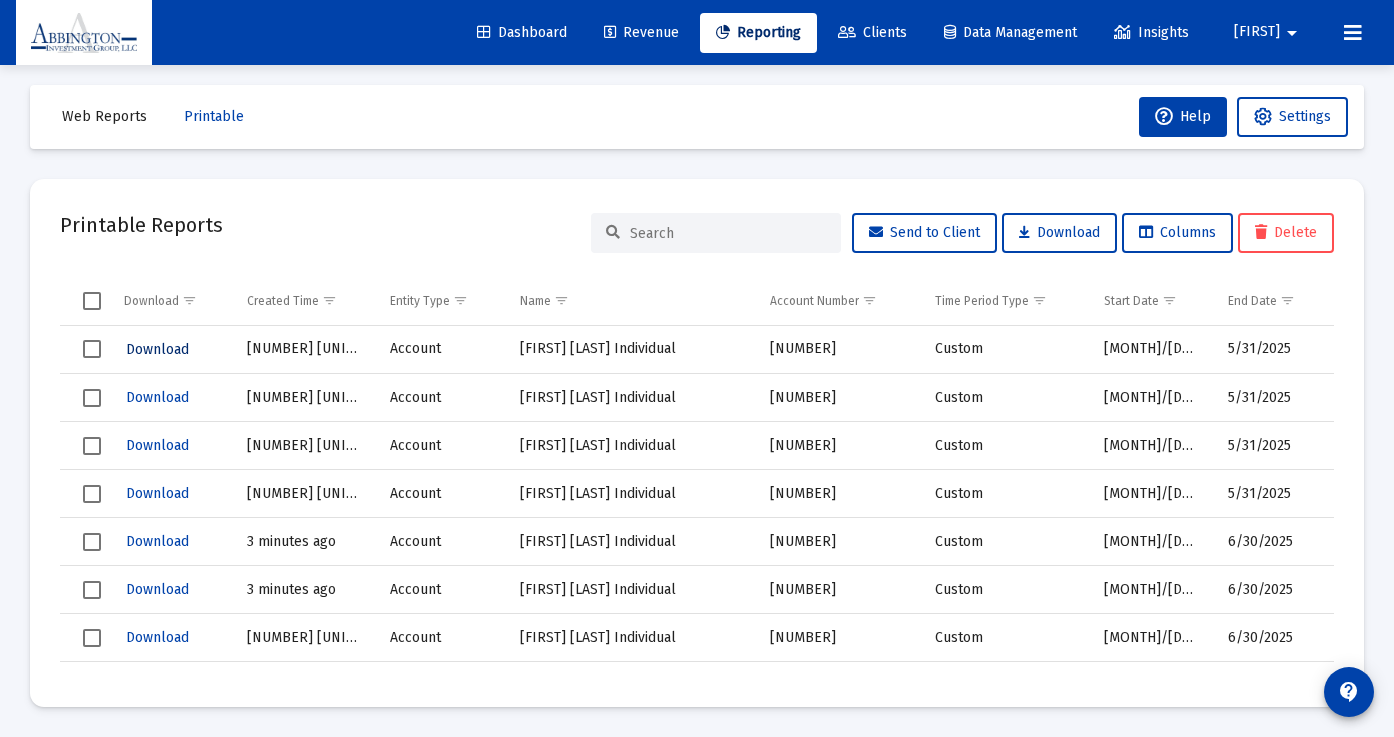 click on "Download" at bounding box center [157, 349] 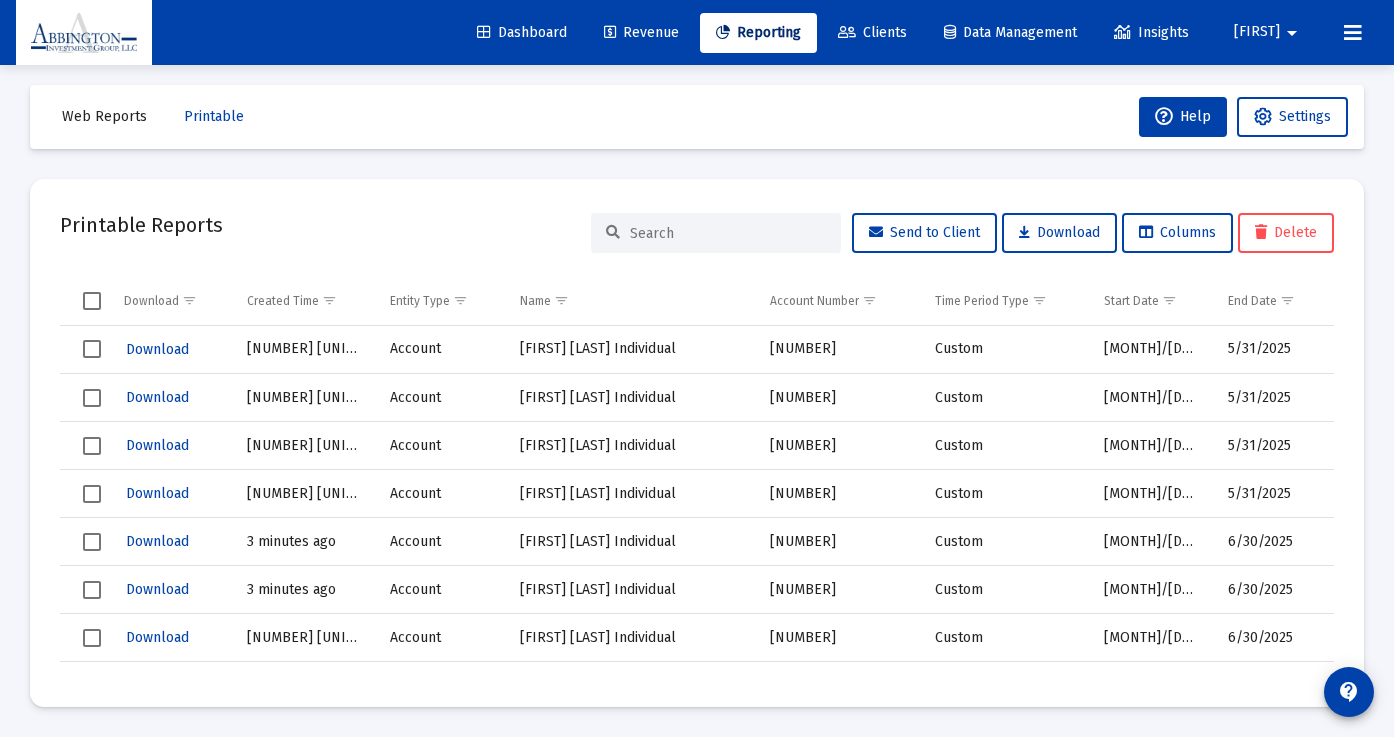 click at bounding box center (92, 349) 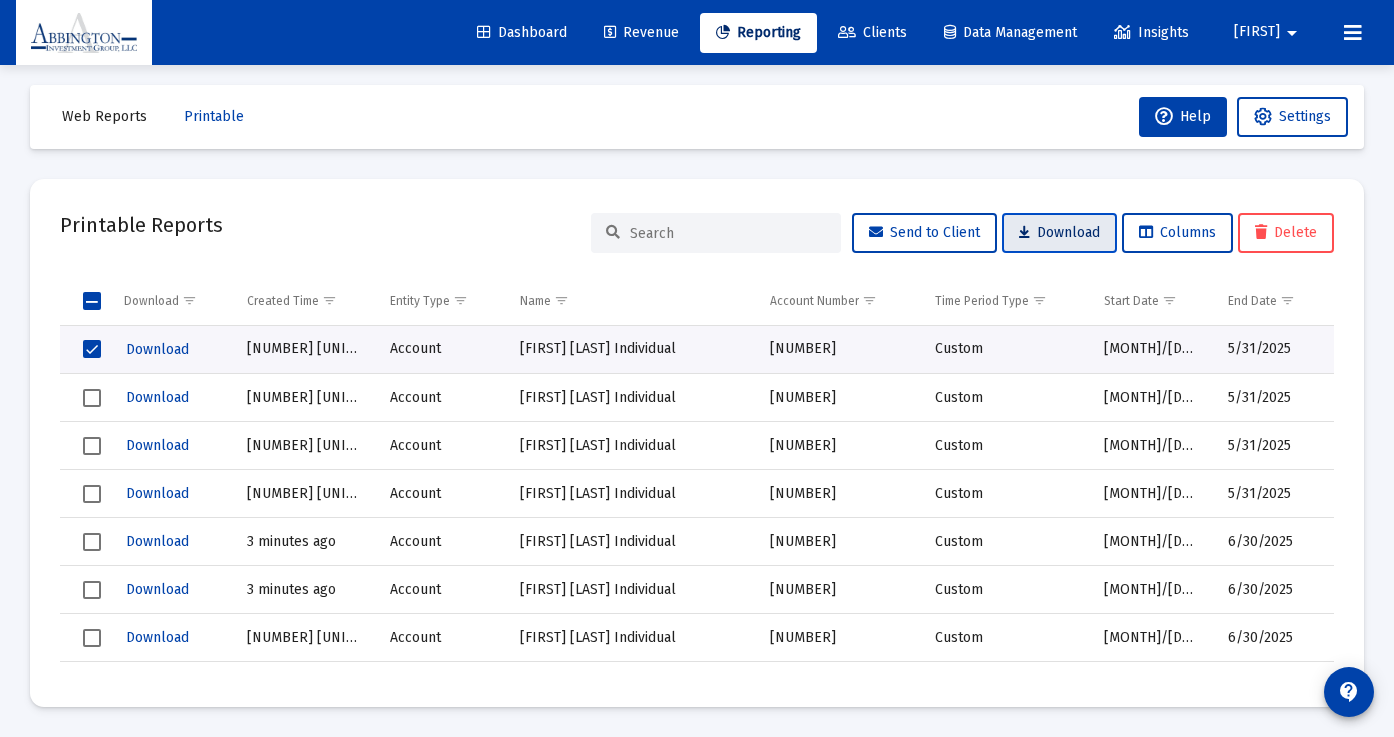 click on "Download" at bounding box center [1059, 232] 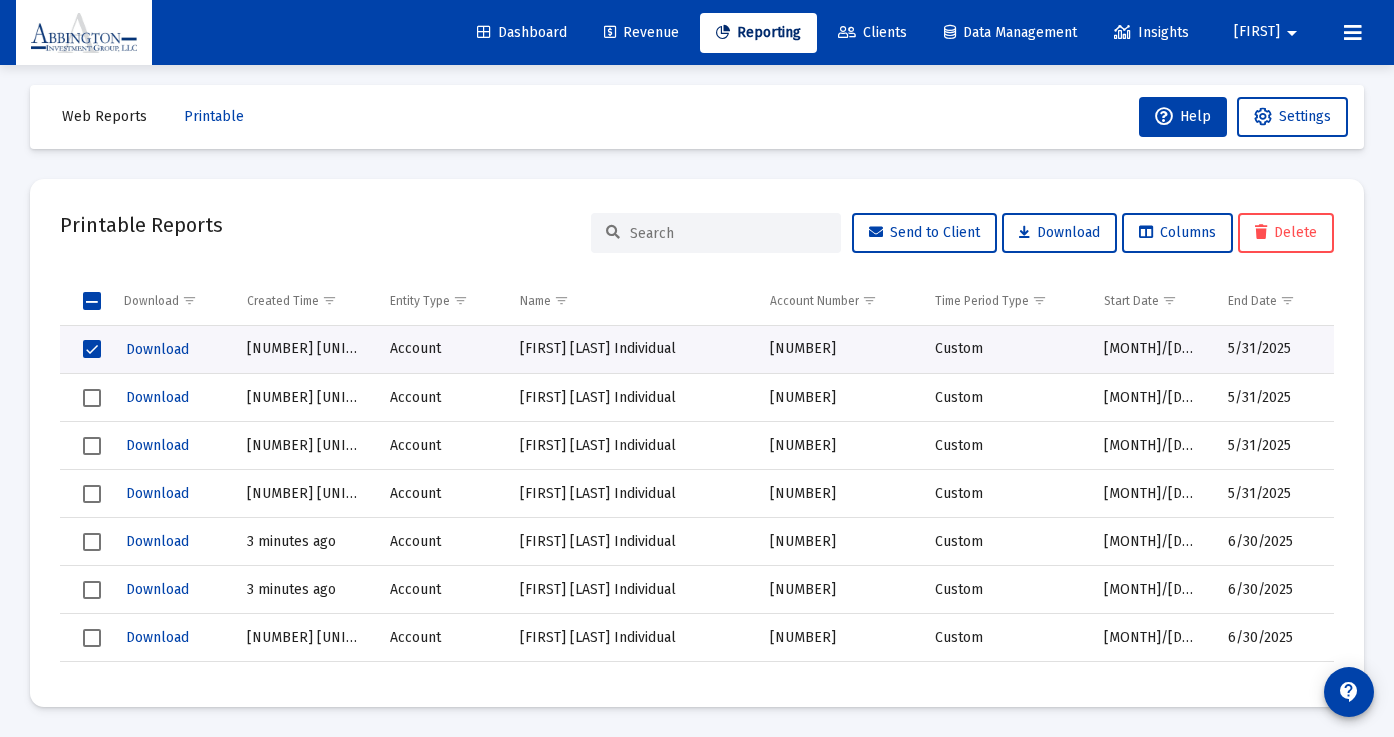 click on "Printable Reports Send to Client Download Columns Delete Download Created Time Entity Type Name Account Number Time Period Type Start Date End Date Download [NUMBER] [UNIT] ago Account [FIRST] [LAST] Individual [NUMBER] Custom [MONTH]/[DAY]/[YEAR] [MONTH]/[DAY]/[YEAR] Download [NUMBER] [UNIT] ago Account [FIRST] [LAST] Individual [NUMBER] Custom [MONTH]/[DAY]/[YEAR] [MONTH]/[DAY]/[YEAR] Download [NUMBER] [UNIT] ago Account [FIRST] [LAST] Individual [NUMBER] Custom [MONTH]/[DAY]/[YEAR] [MONTH]/[DAY]/[YEAR] Download [NUMBER] [UNIT] ago Account [FIRST] [LAST] Individual [NUMBER] Custom [MONTH]/[DAY]/[YEAR] [MONTH]/[DAY]/[YEAR] Download [NUMBER] [UNIT] ago Account [FIRST] [LAST] Individual [NUMBER] Custom [MONTH]/[DAY]/[YEAR] [MONTH]/[DAY]/[YEAR] Download [NUMBER] [UNIT] ago Account [FIRST] [LAST] Individual [NUMBER] Custom [MONTH]/[DAY]/[YEAR] [MONTH]/[DAY]/[YEAR] Download [NUMBER] [UNIT] ago Account [FIRST] [LAST] Individual [NUMBER] Custom [MONTH]/[DAY]/[YEAR] [MONTH]/[DAY]/[YEAR] Download [NUMBER] [UNIT] ago Household [FIRST] [LAST] and [FIRST] [LAST] Custom [MONTH]/[DAY]/[YEAR] [MONTH]/[DAY]/[YEAR] Download [NUMBER] [UNIT] ago" at bounding box center (697, 443) 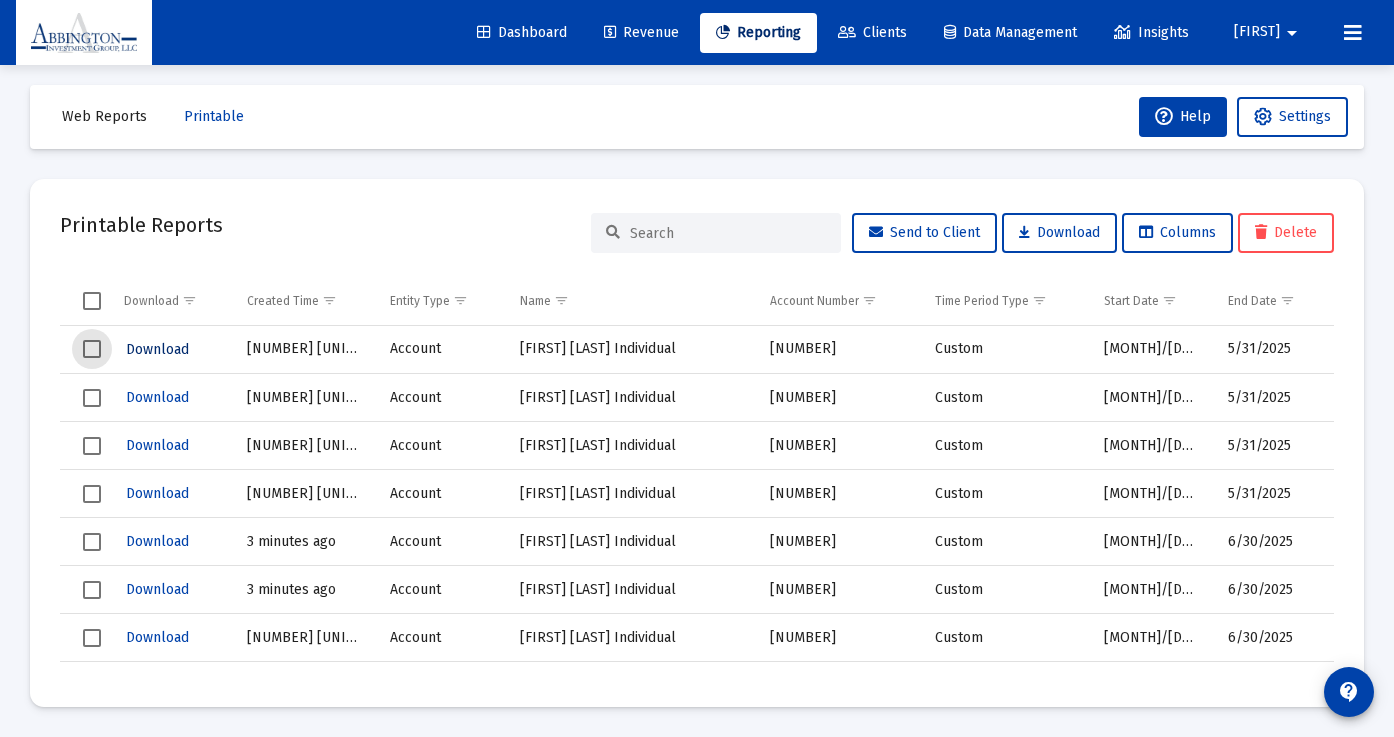 click on "Download" at bounding box center (157, 349) 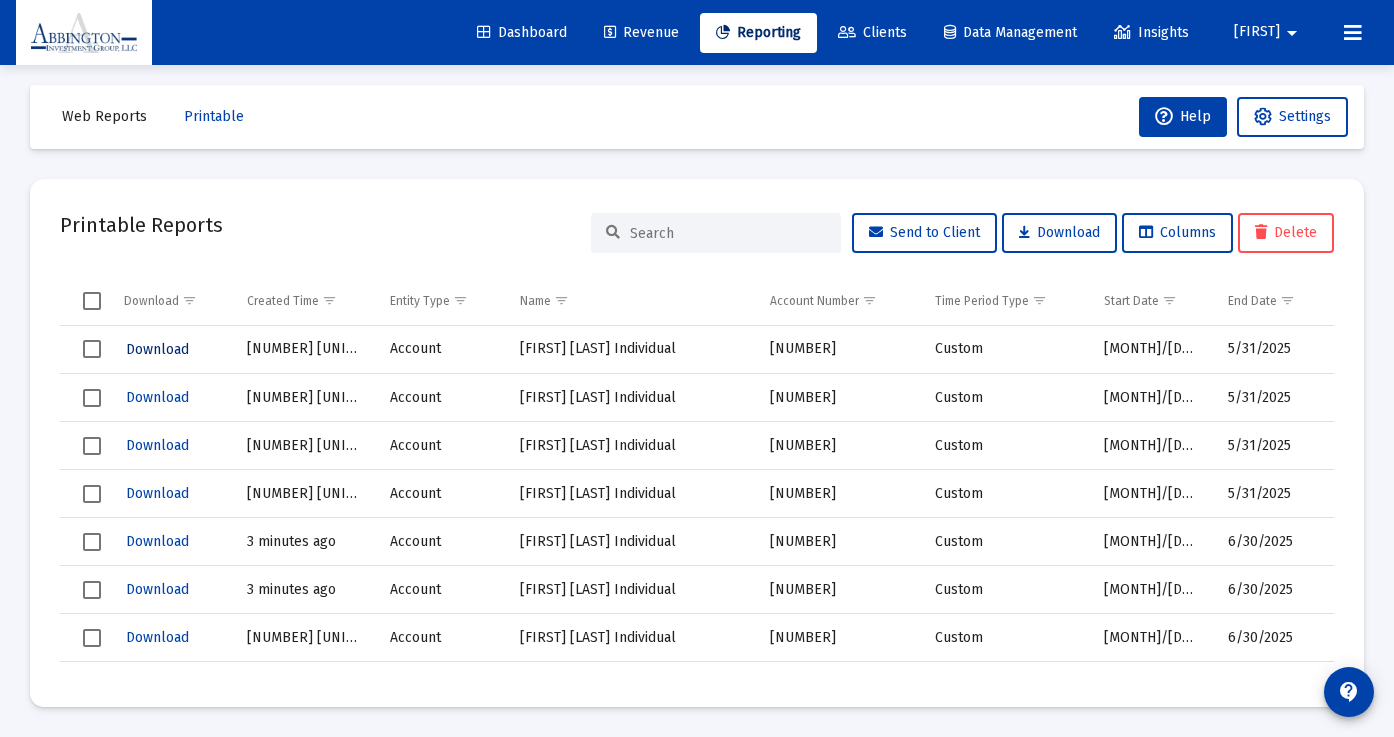click on "Download" at bounding box center [157, 349] 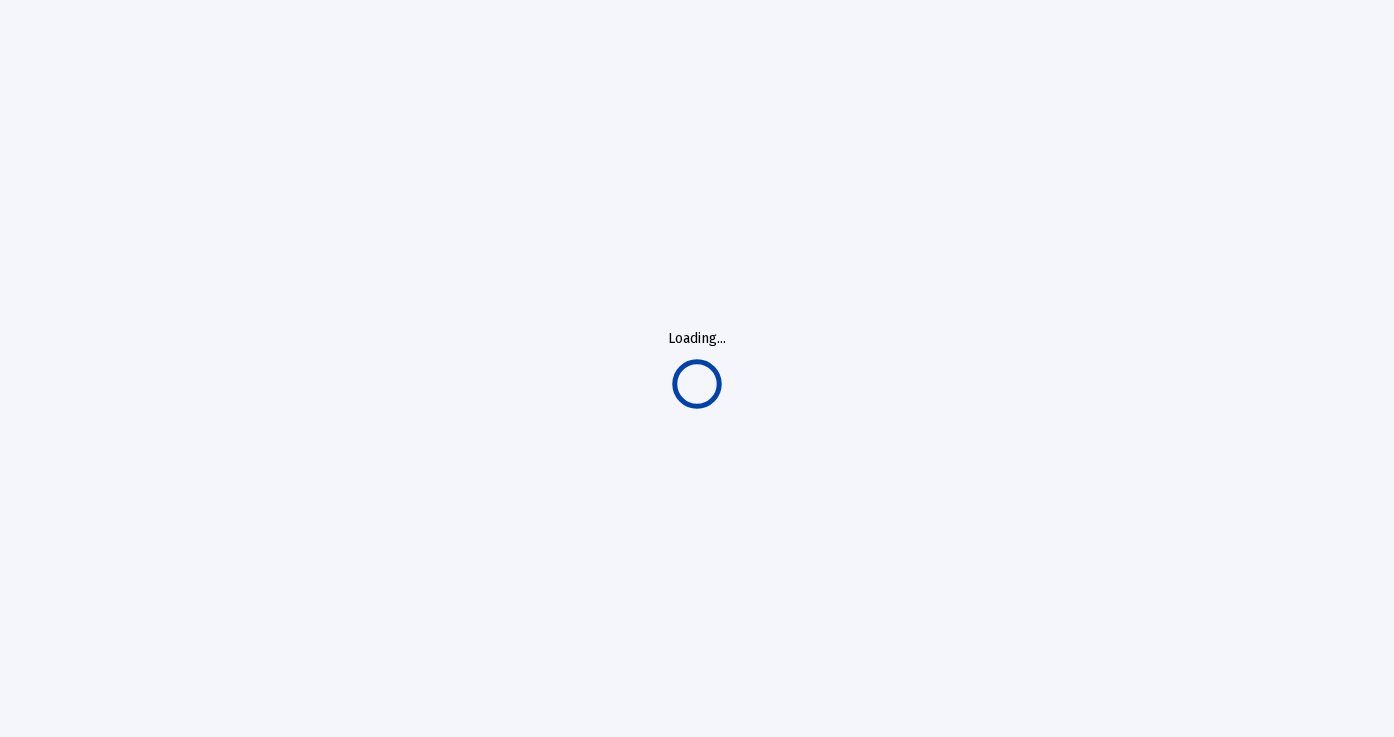 scroll, scrollTop: 0, scrollLeft: 0, axis: both 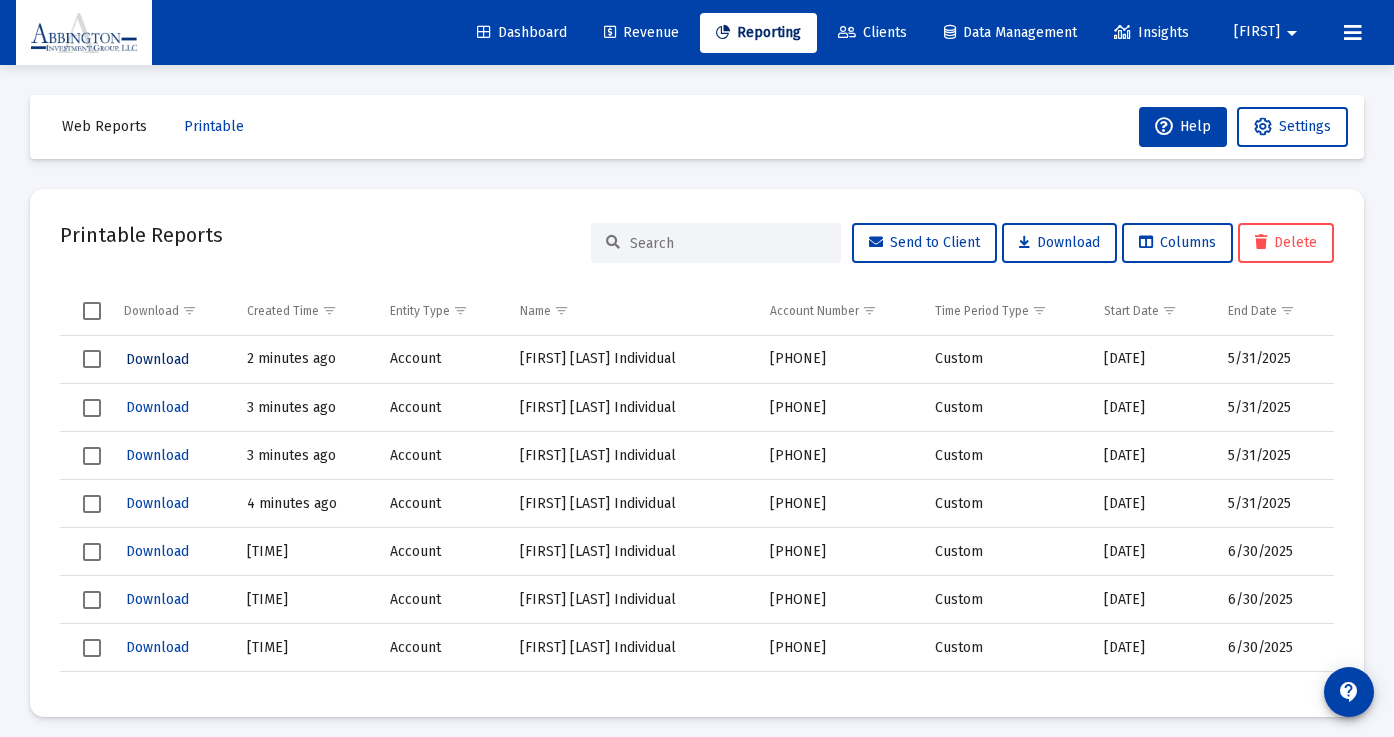 click on "Download" at bounding box center (157, 359) 